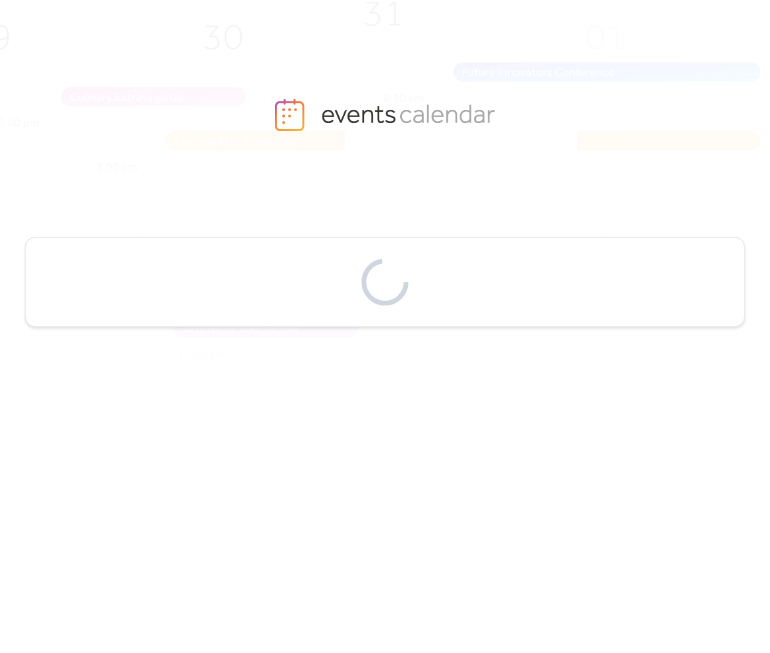 scroll, scrollTop: 0, scrollLeft: 0, axis: both 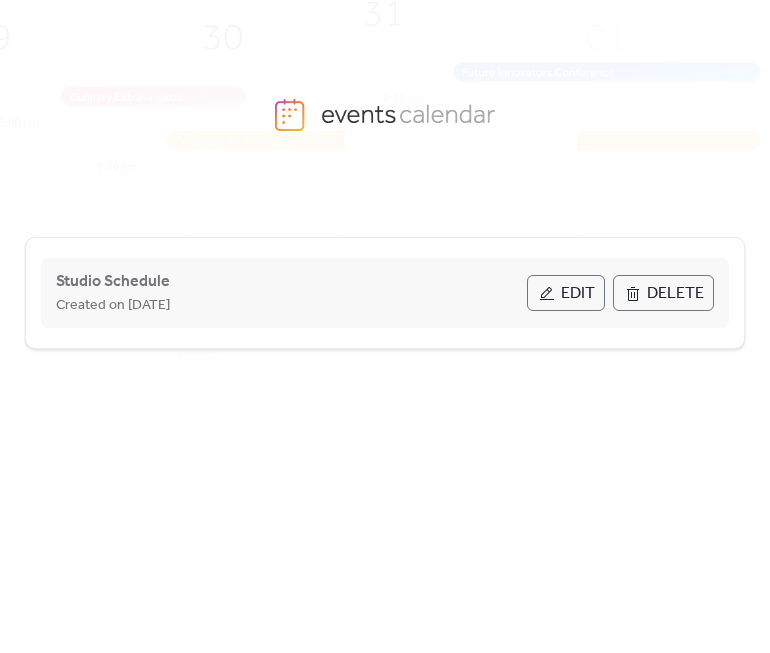 click on "Edit" at bounding box center (578, 294) 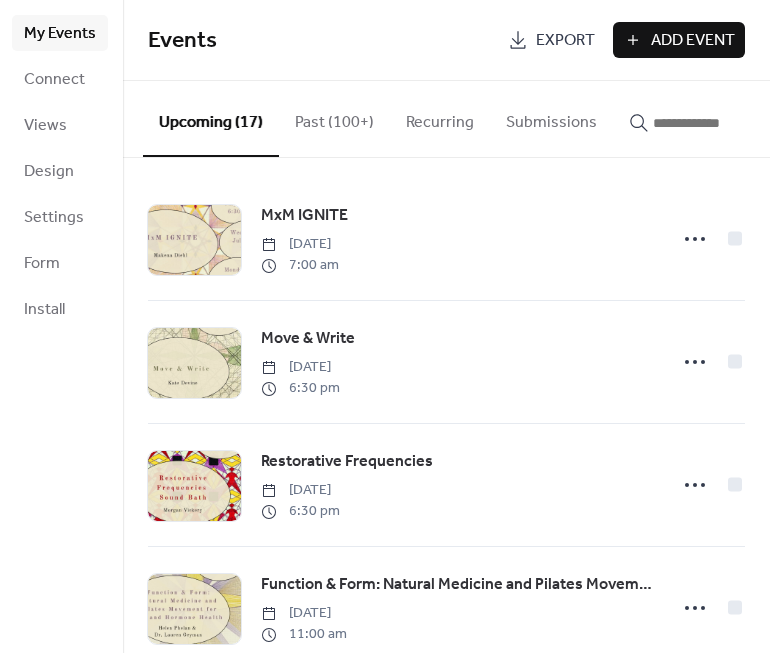 click on "Add Event" at bounding box center [693, 41] 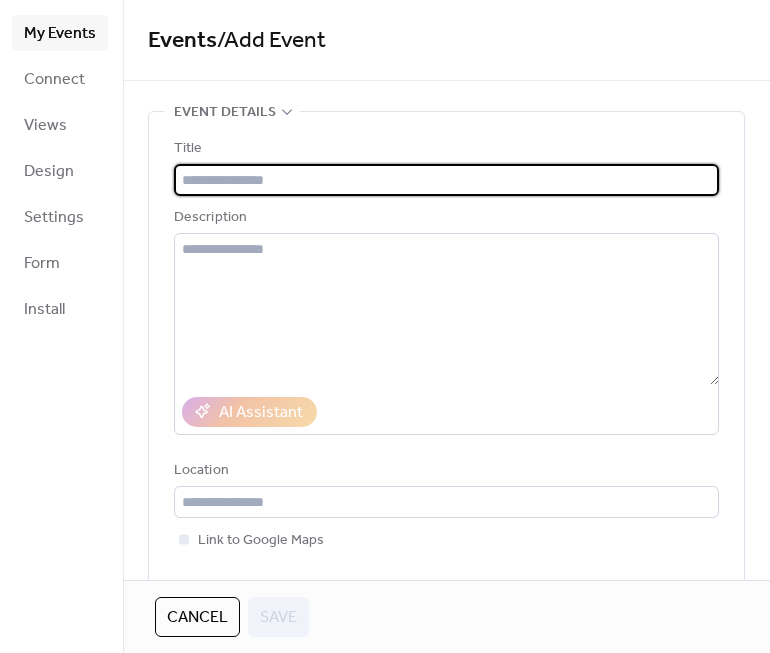paste on "**********" 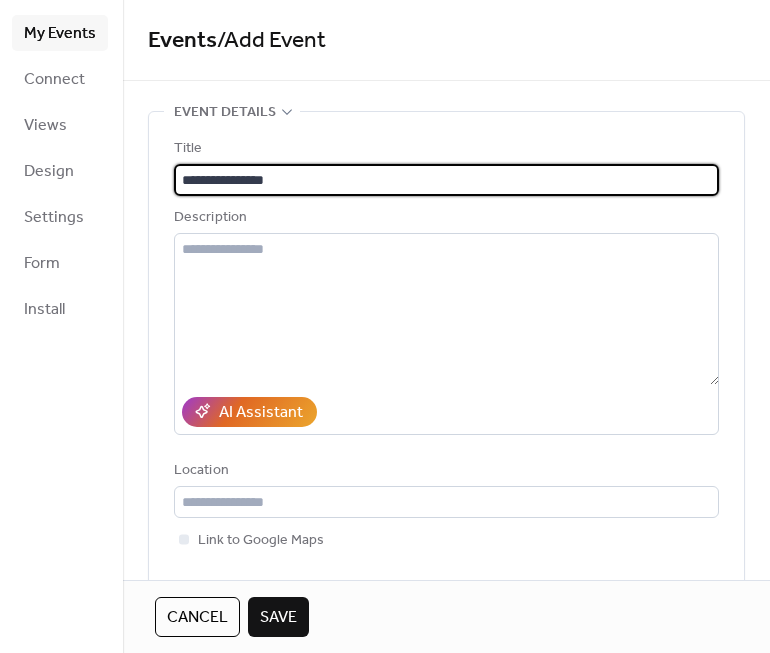 scroll, scrollTop: 162, scrollLeft: 0, axis: vertical 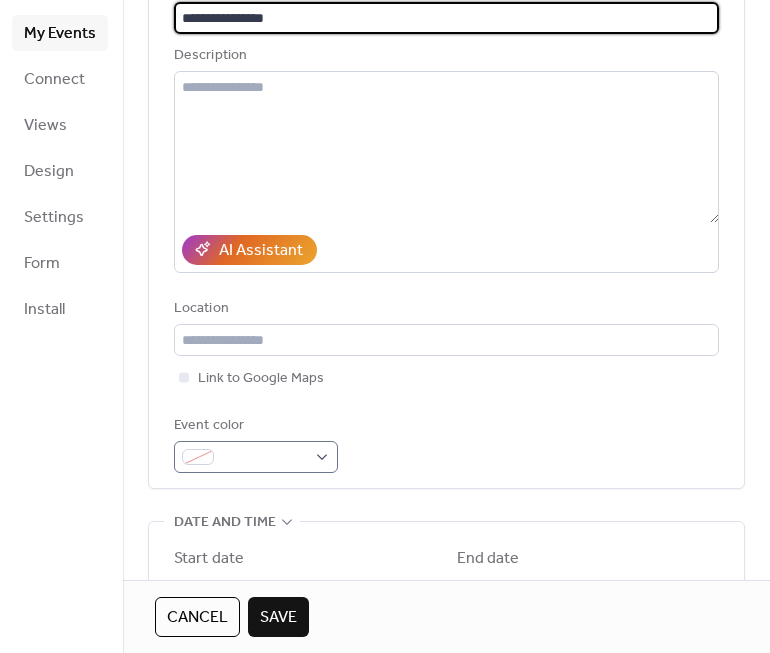 type on "**********" 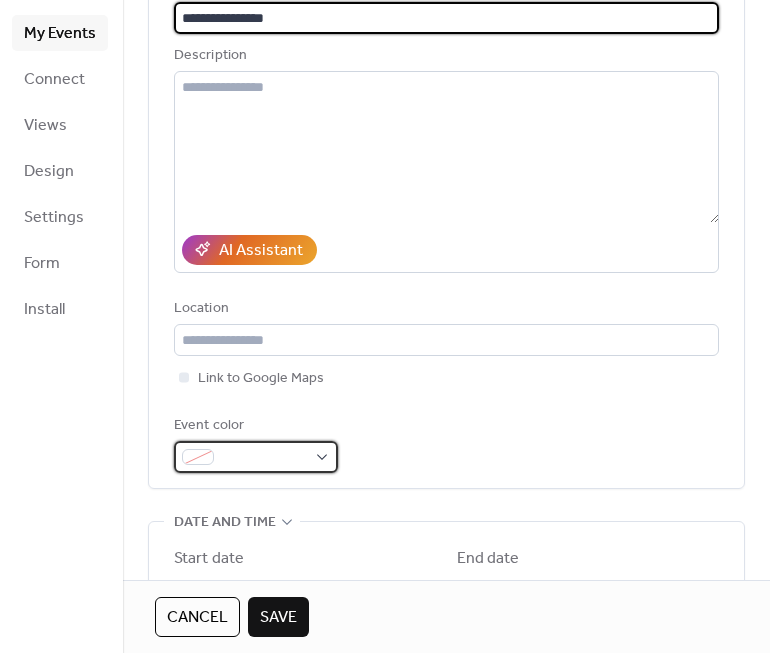 click at bounding box center [264, 458] 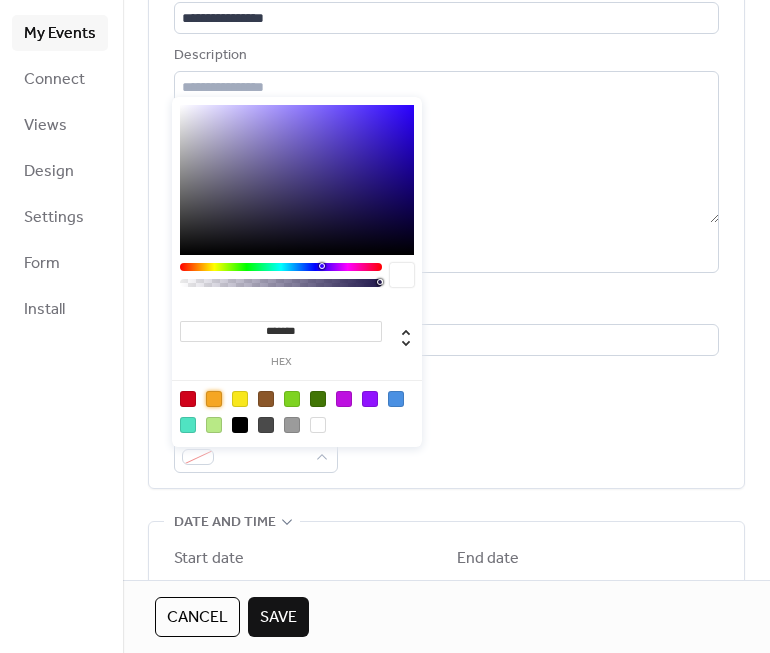 click at bounding box center (214, 399) 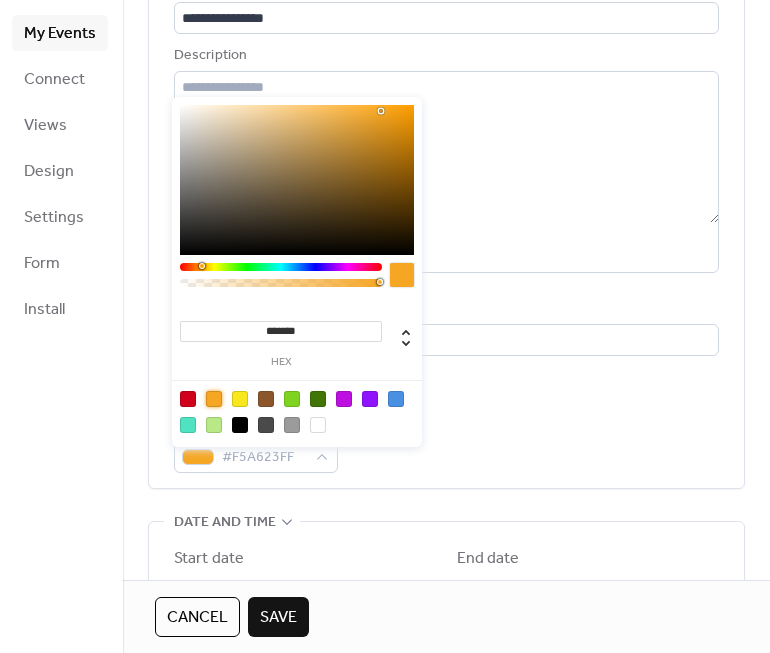 click on "Date and time" at bounding box center (232, 522) 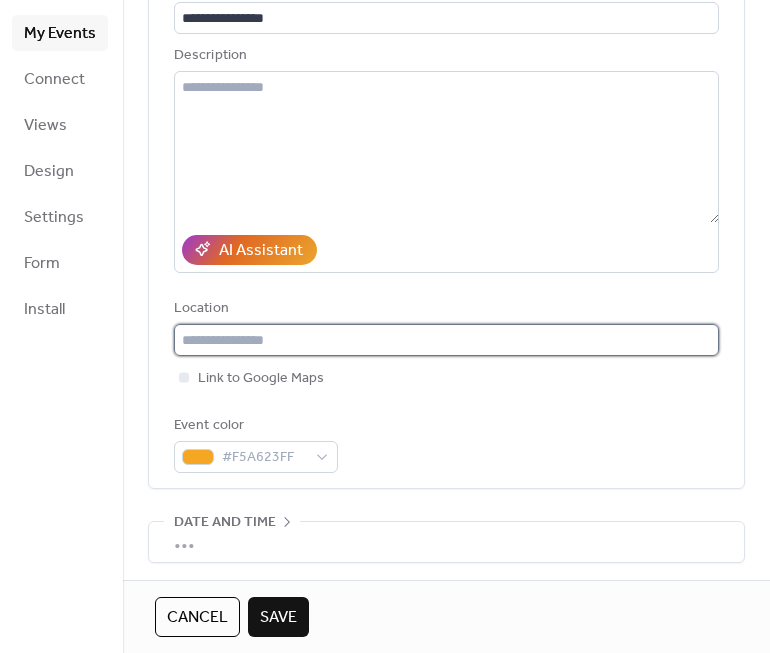 click at bounding box center [446, 340] 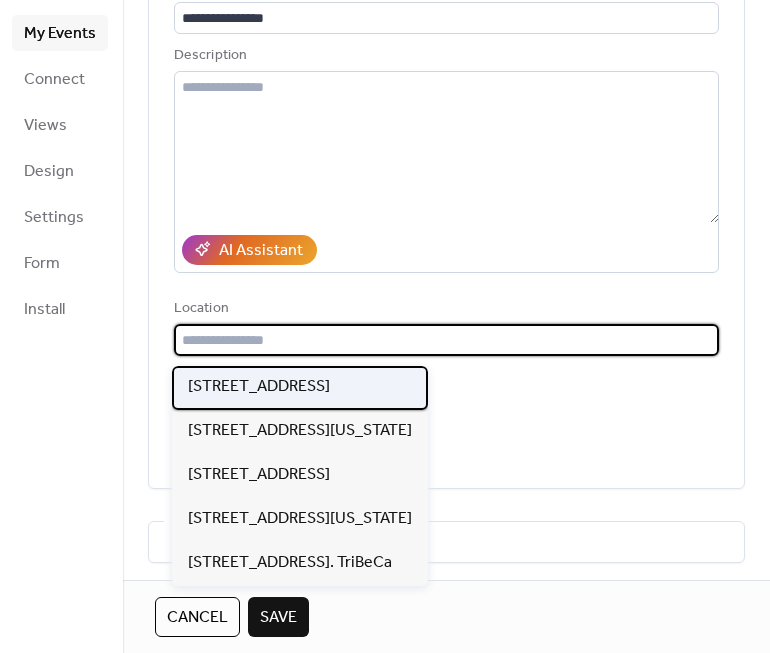 click on "[STREET_ADDRESS]" at bounding box center [259, 387] 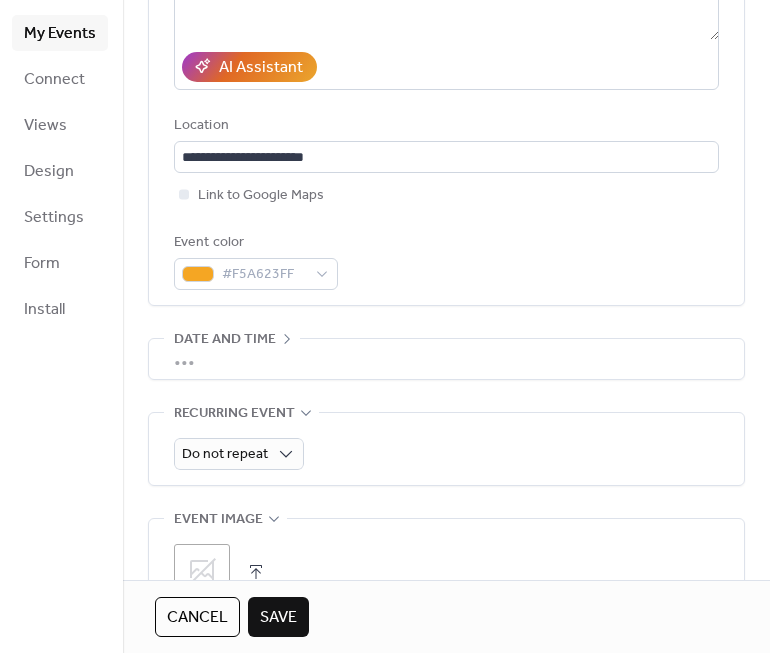 scroll, scrollTop: 383, scrollLeft: 0, axis: vertical 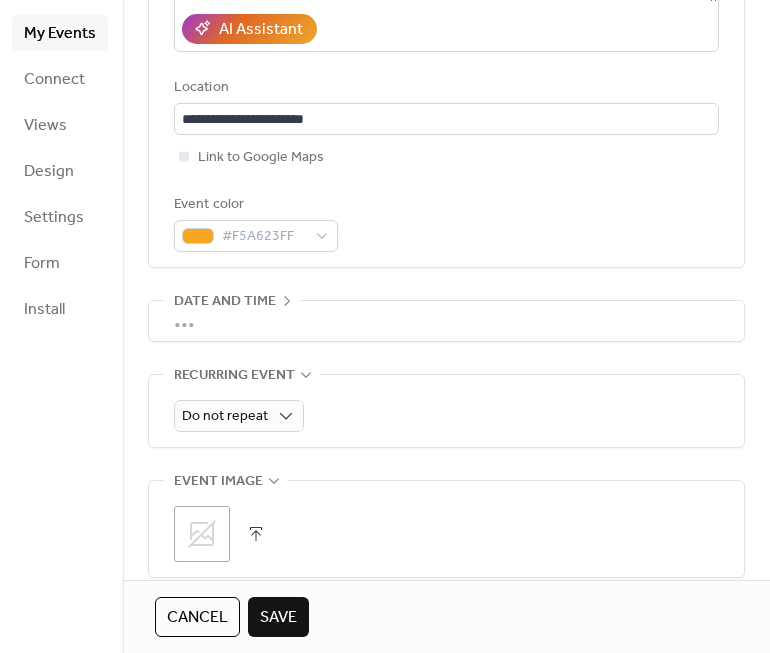click on "•••" at bounding box center [446, 321] 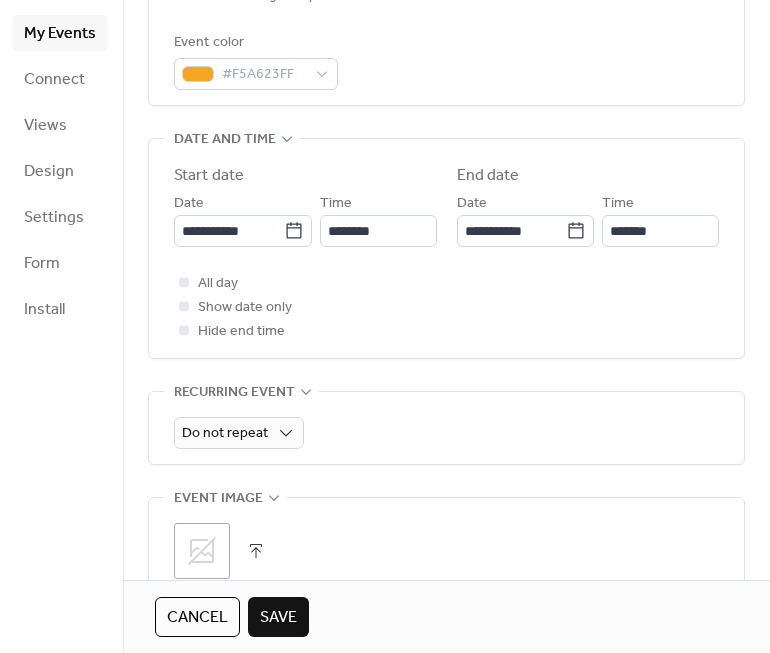 scroll, scrollTop: 576, scrollLeft: 0, axis: vertical 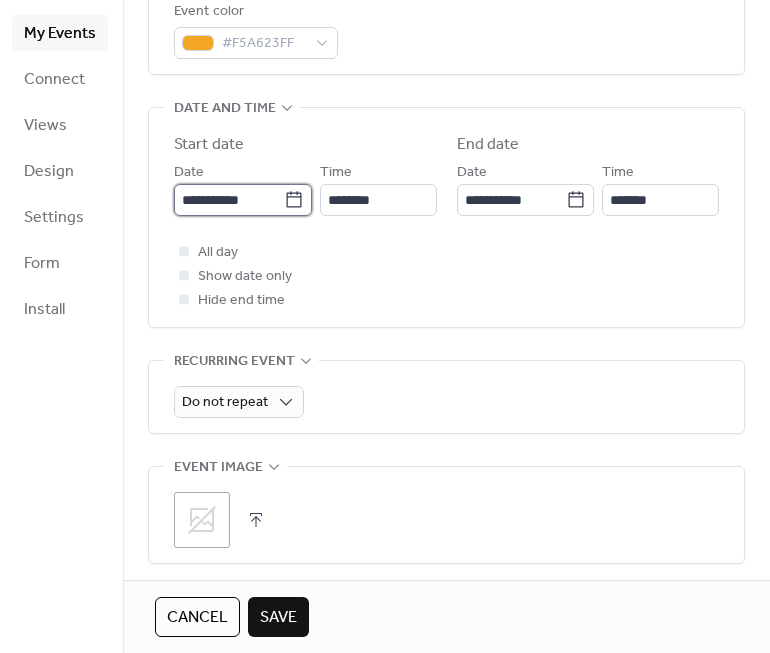 click on "**********" at bounding box center (229, 200) 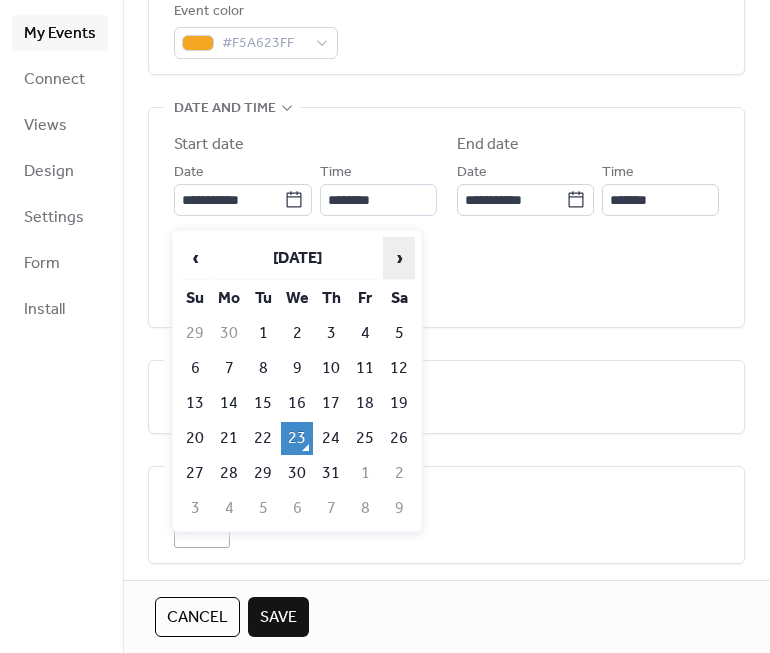 click on "›" at bounding box center [399, 258] 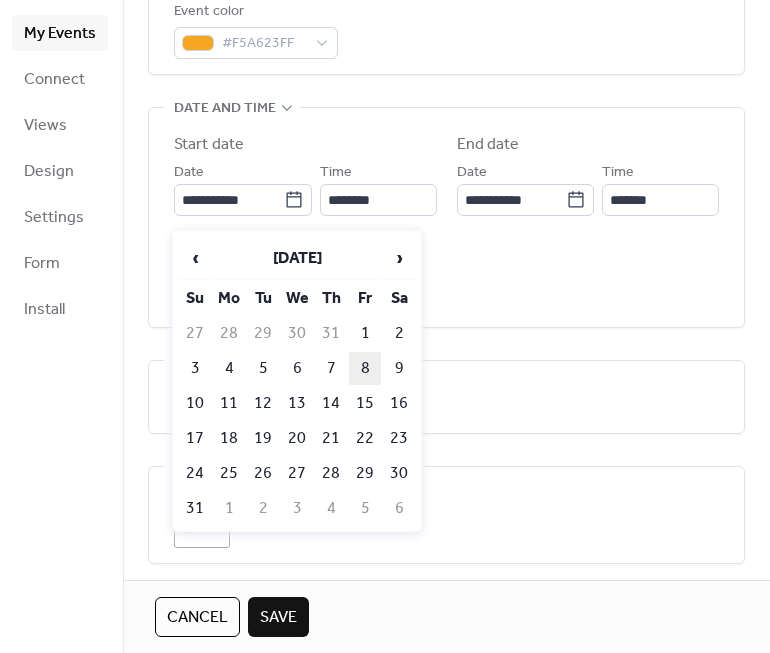 click on "8" at bounding box center (365, 368) 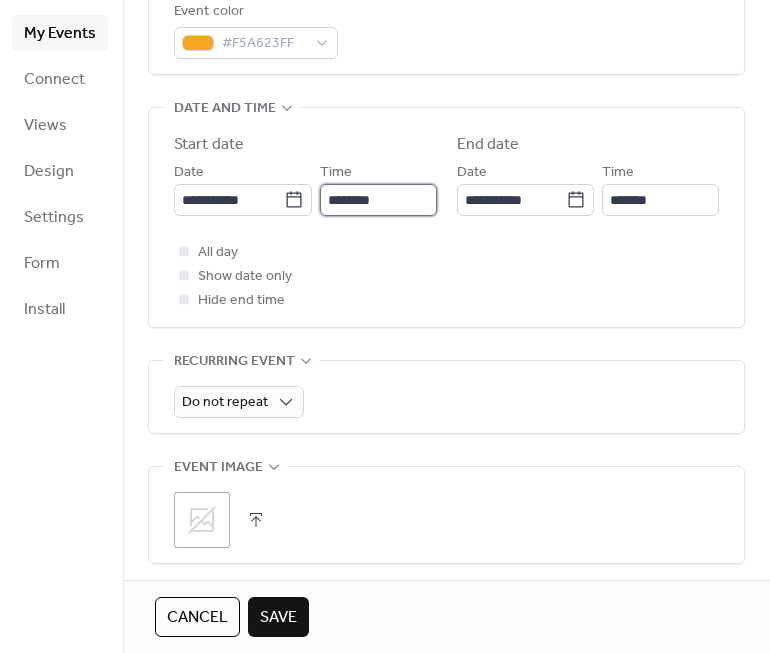 click on "********" at bounding box center [378, 200] 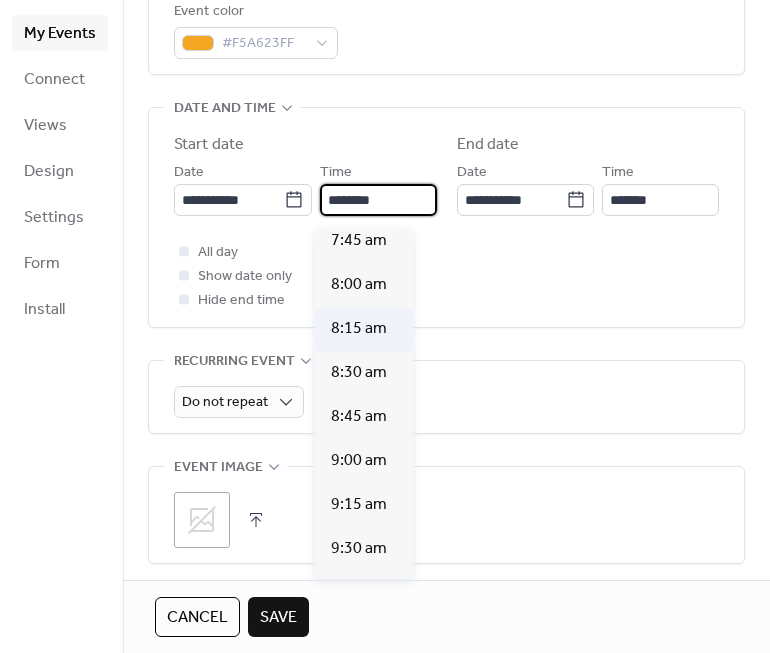 scroll, scrollTop: 1368, scrollLeft: 0, axis: vertical 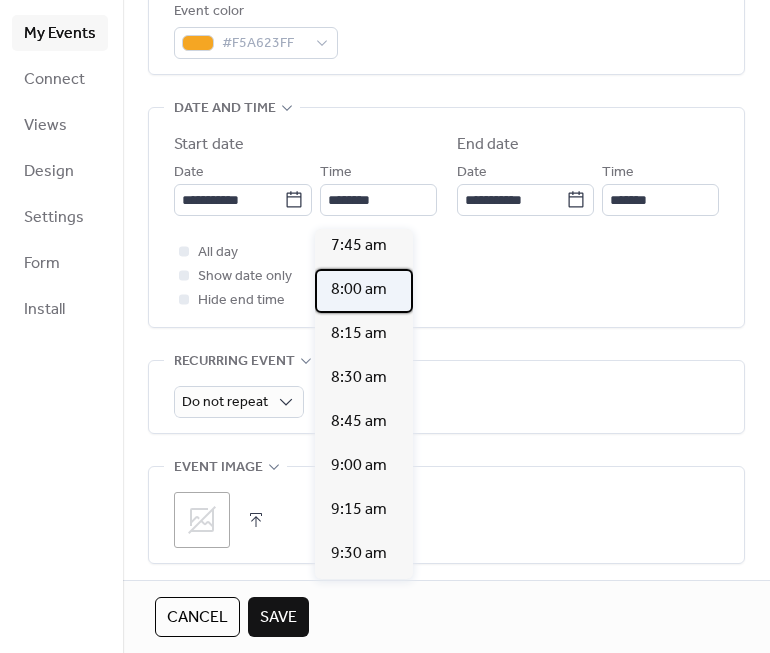 click on "8:00 am" at bounding box center [359, 290] 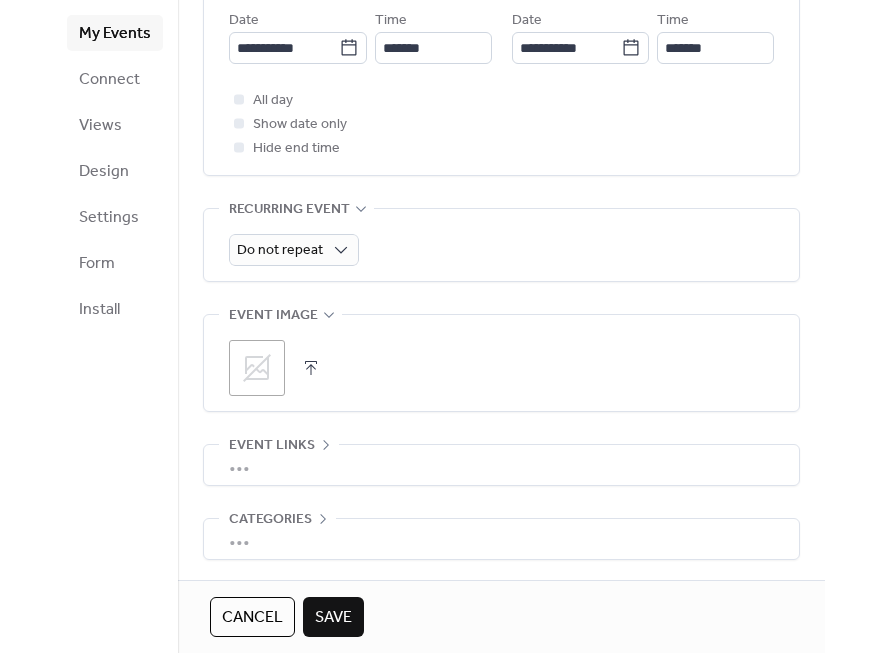 scroll, scrollTop: 755, scrollLeft: 0, axis: vertical 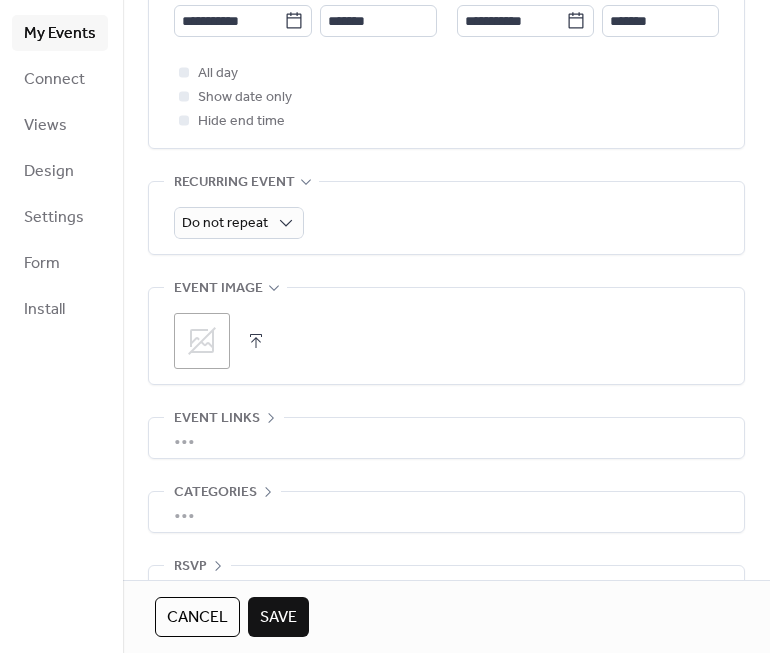 click on ";" at bounding box center (202, 341) 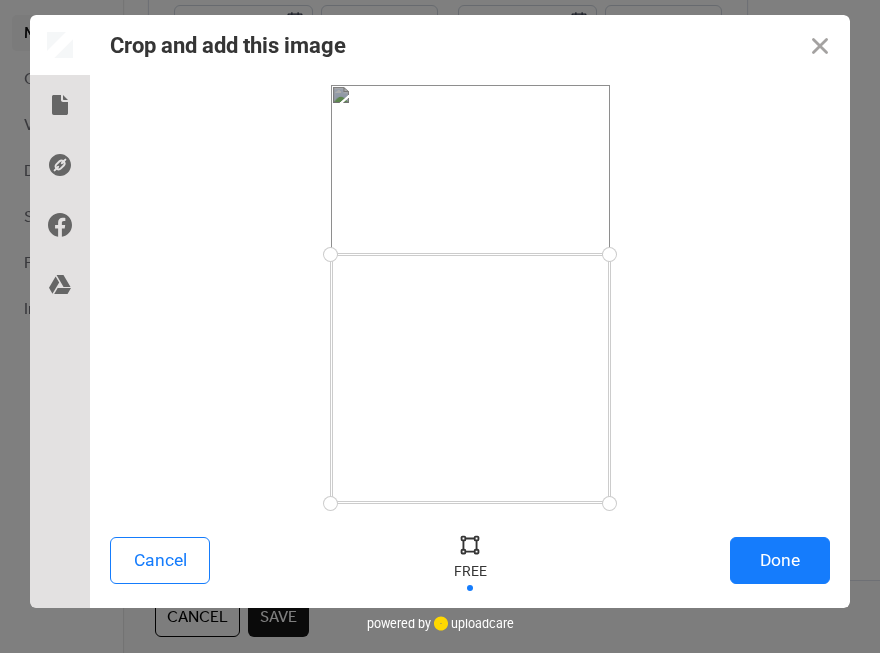 drag, startPoint x: 608, startPoint y: 84, endPoint x: 622, endPoint y: 254, distance: 170.5755 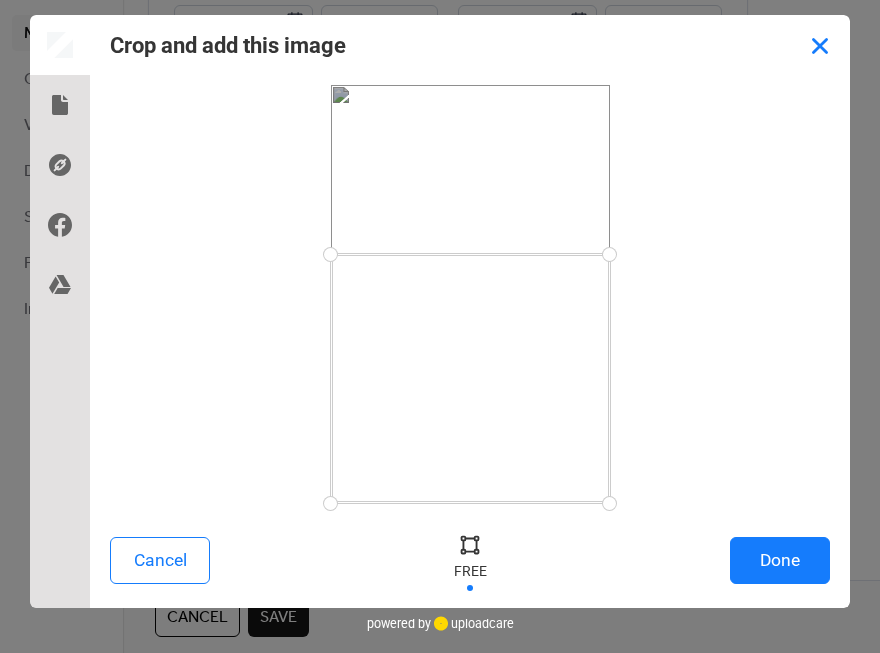 click at bounding box center (820, 45) 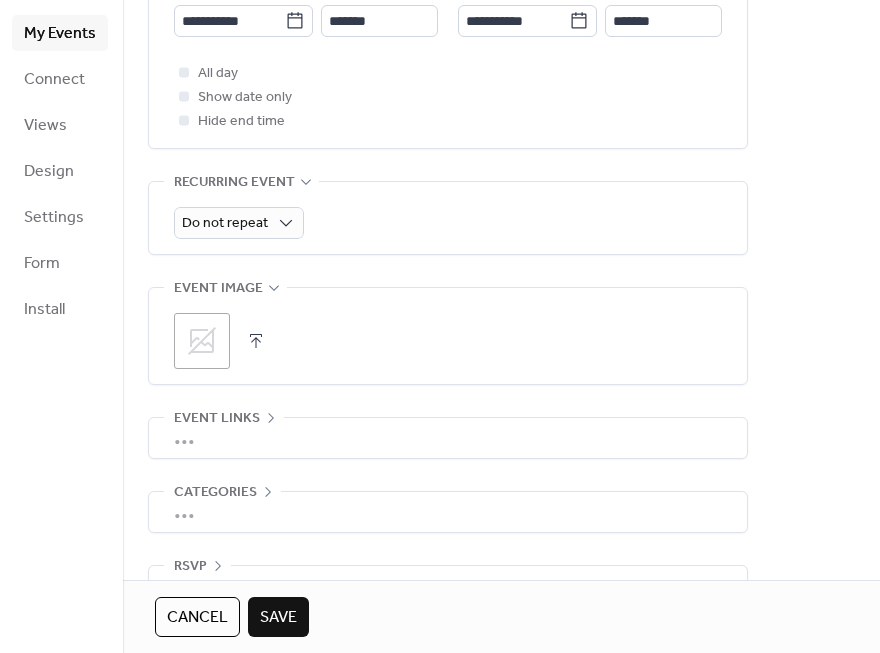 click 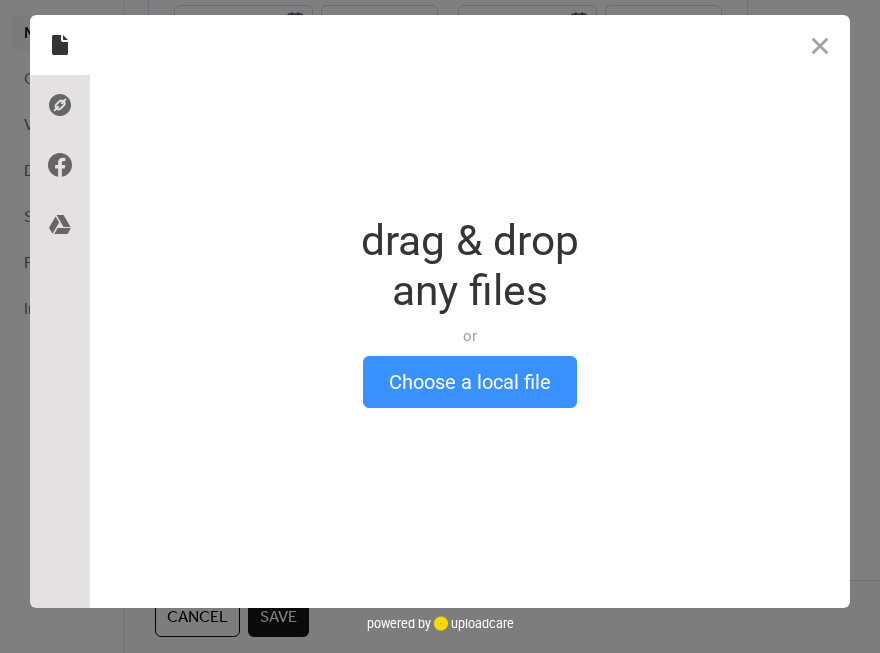 click on "Choose a local file" at bounding box center [470, 382] 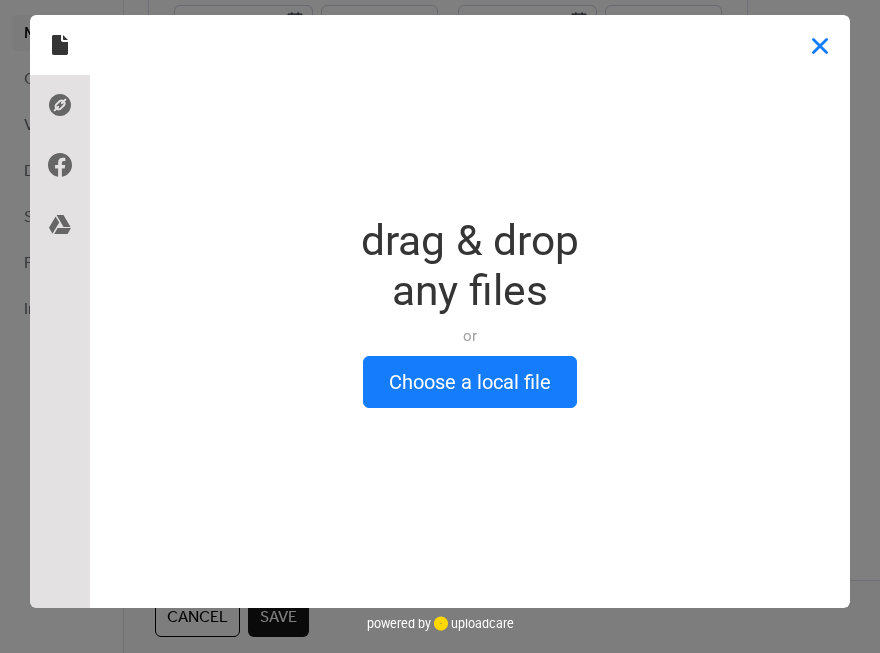 click at bounding box center (820, 45) 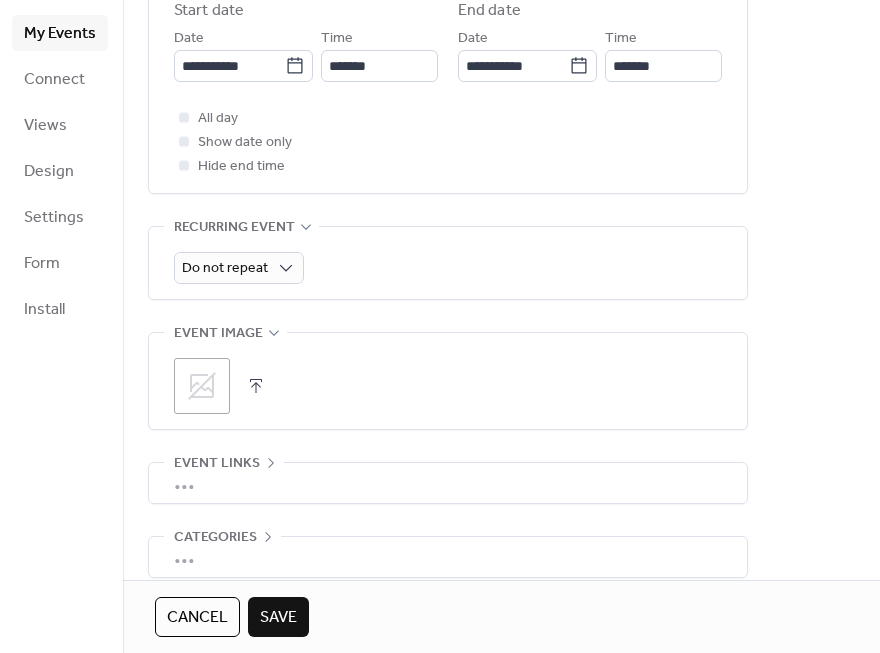 scroll, scrollTop: 708, scrollLeft: 0, axis: vertical 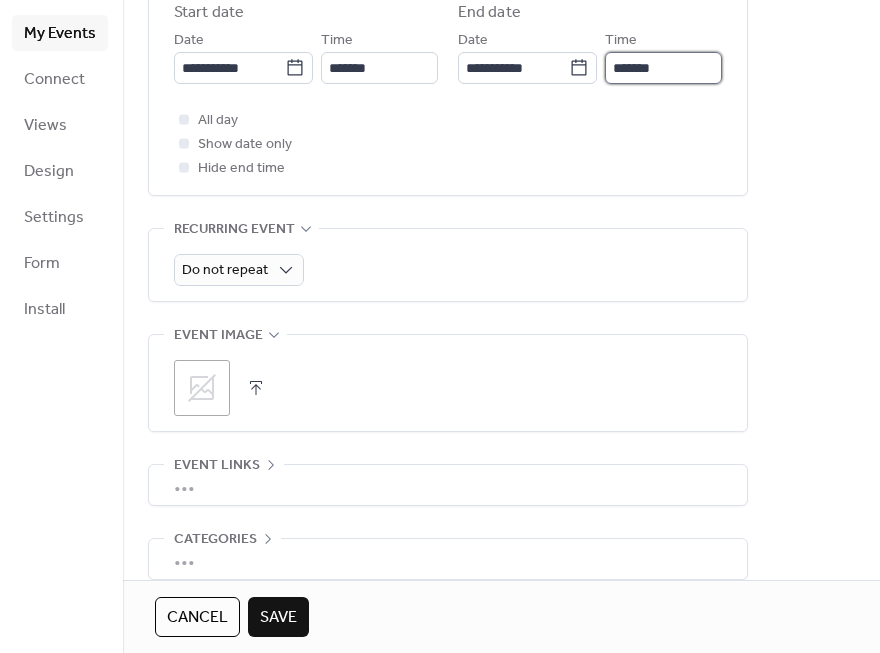 click on "*******" at bounding box center (663, 68) 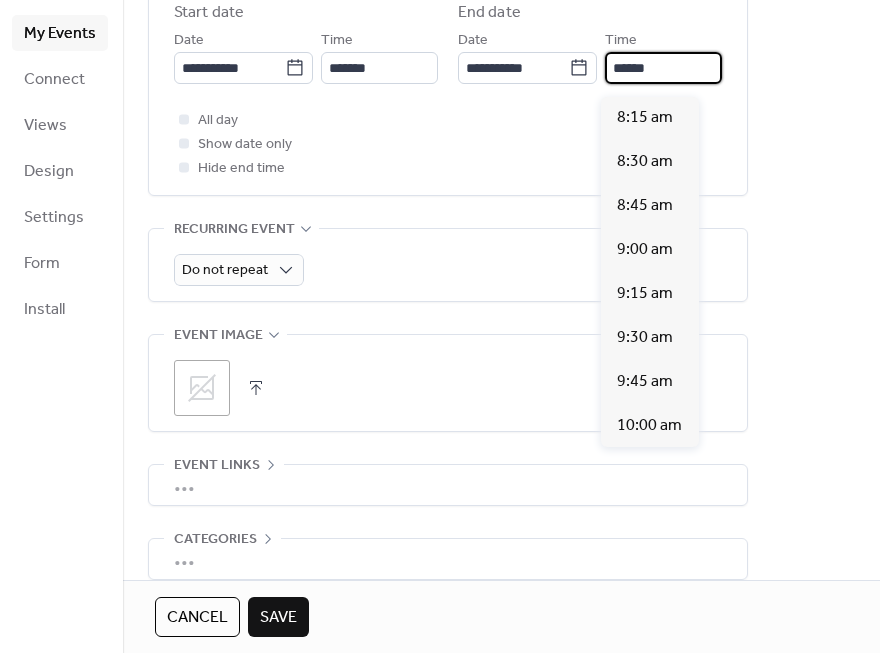 type on "*******" 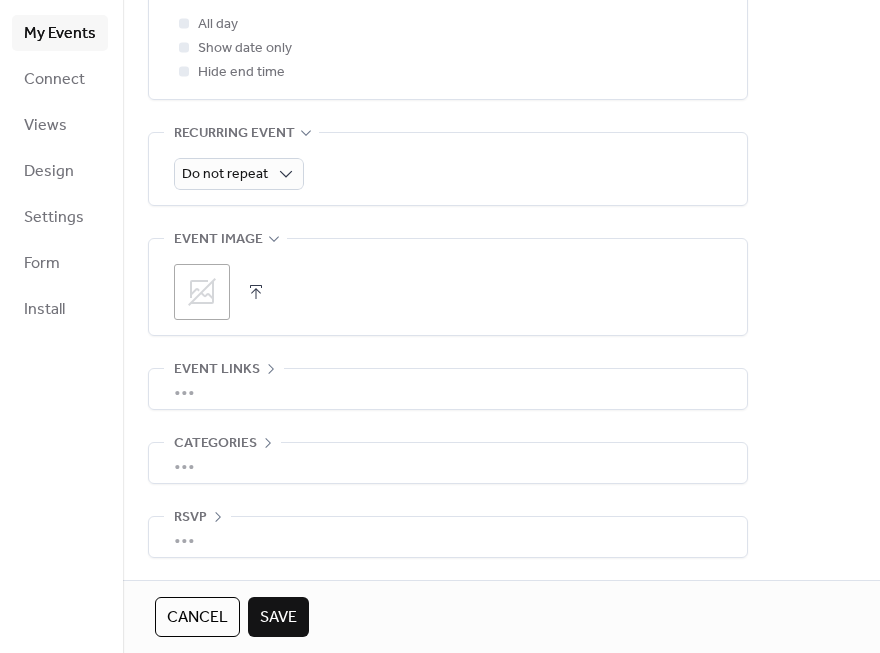 scroll, scrollTop: 813, scrollLeft: 0, axis: vertical 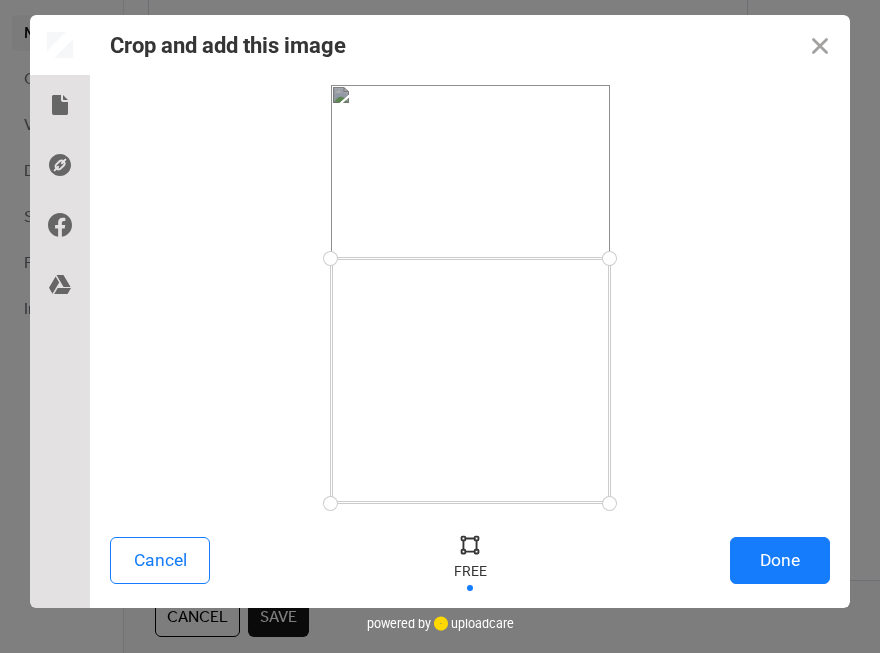 drag, startPoint x: 607, startPoint y: 86, endPoint x: 632, endPoint y: 258, distance: 173.80736 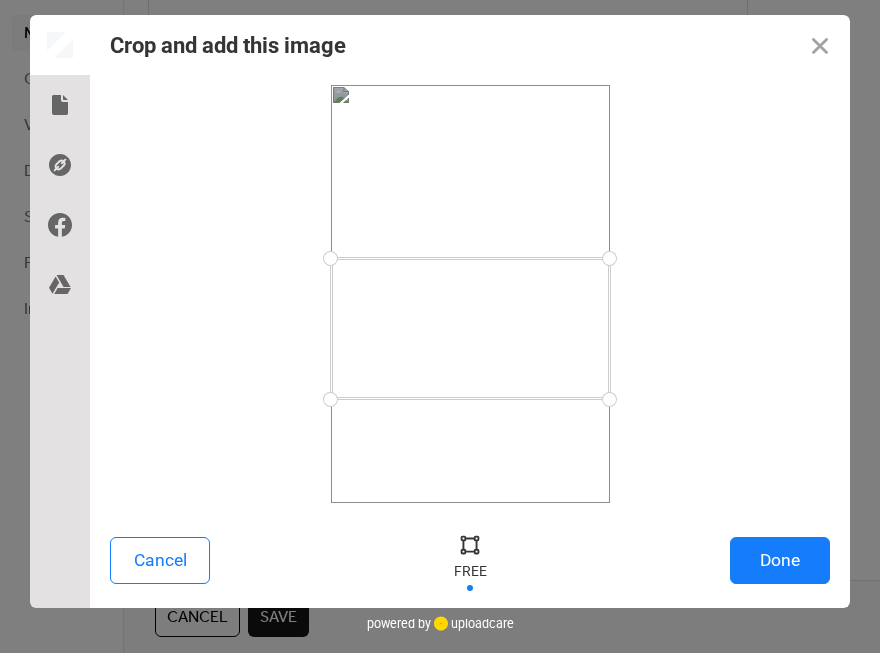 drag, startPoint x: 605, startPoint y: 497, endPoint x: 635, endPoint y: 399, distance: 102.48902 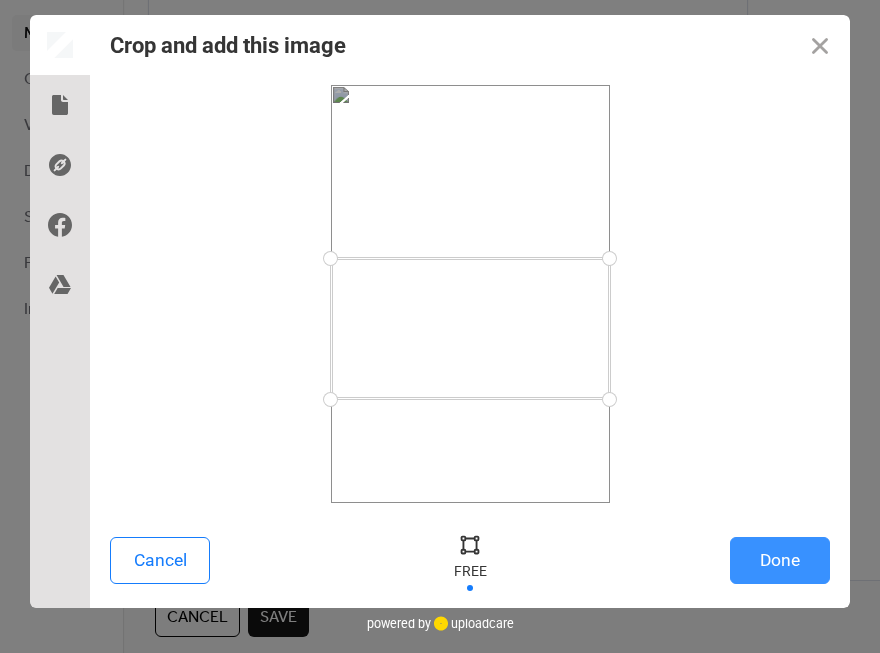 click on "Done" at bounding box center [780, 560] 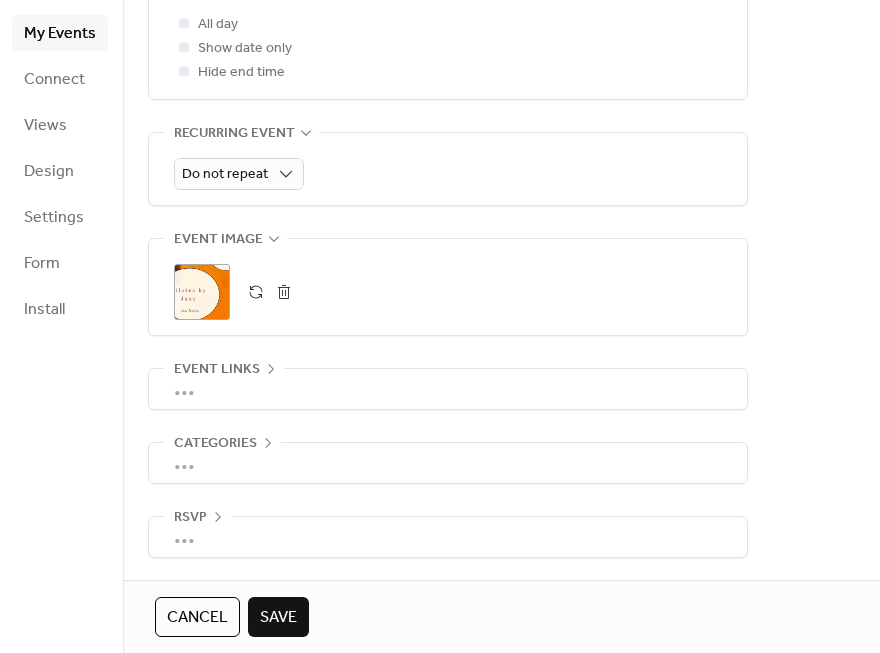 click on "•••" at bounding box center [448, 389] 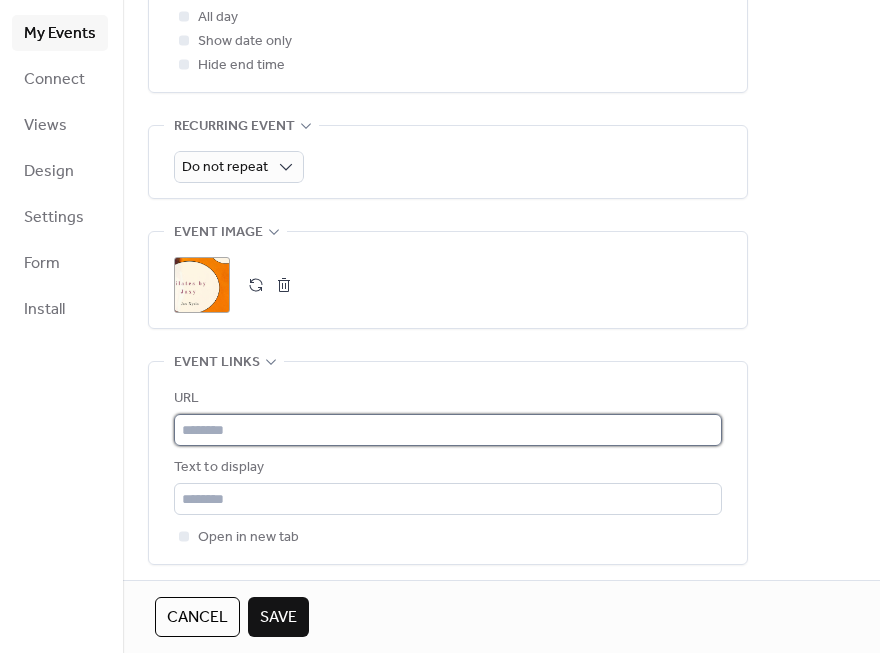click at bounding box center [448, 430] 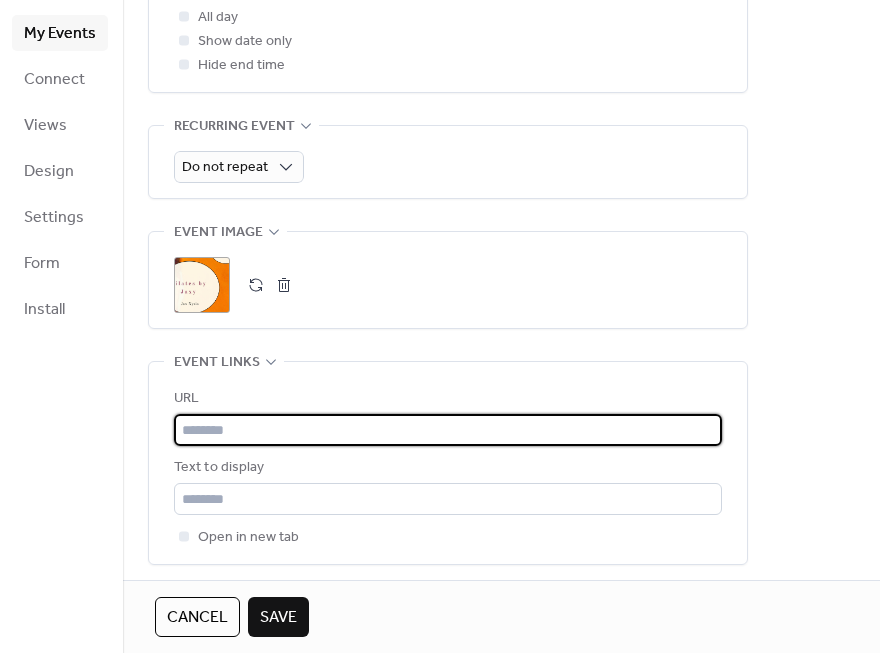 paste on "**********" 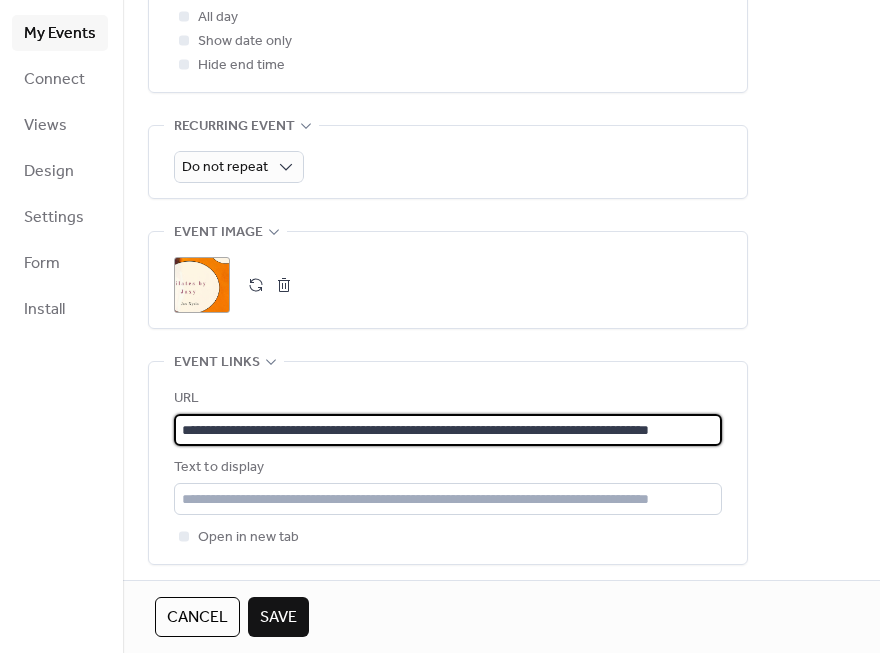 type on "**********" 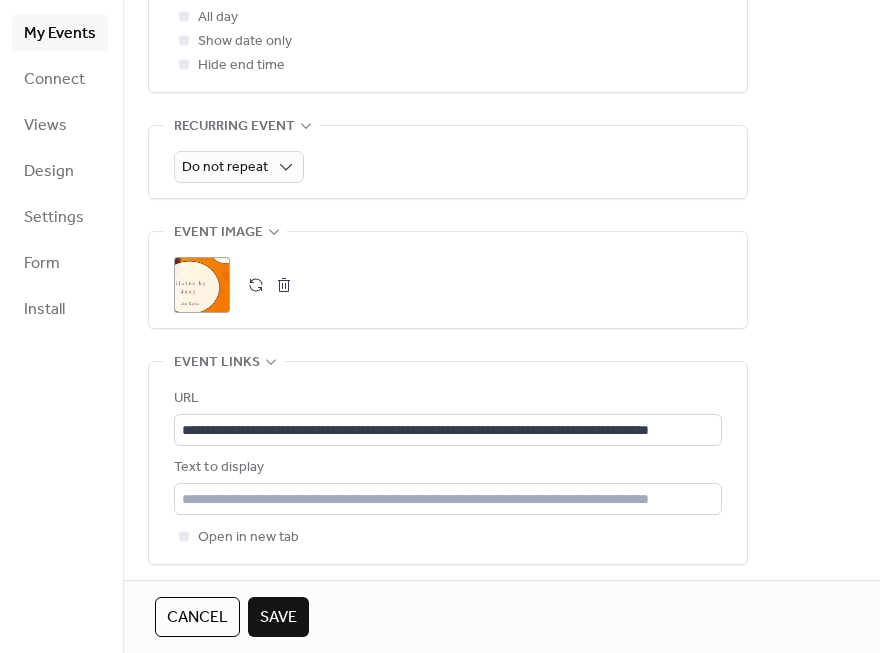 click on "Save" at bounding box center (278, 618) 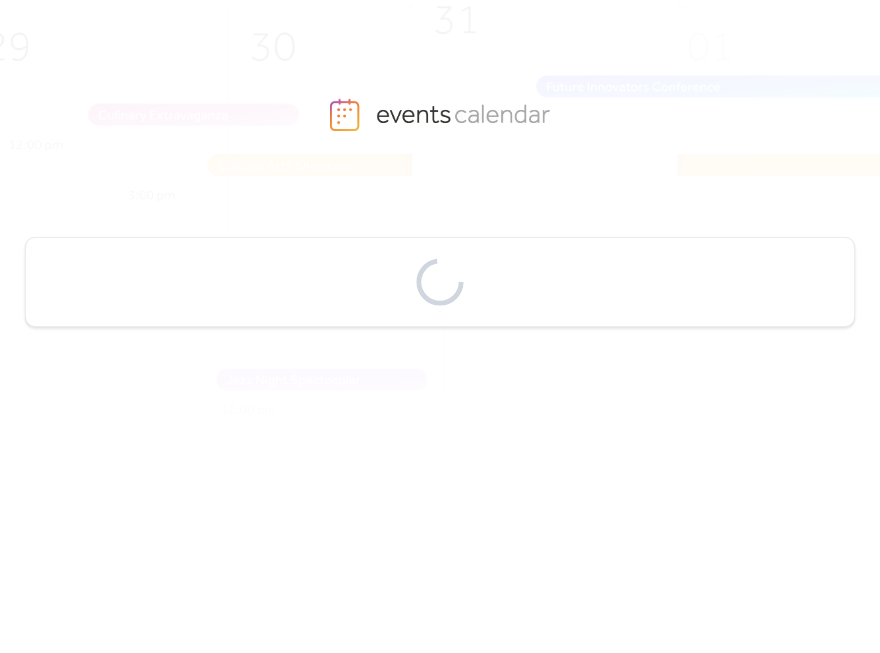 scroll, scrollTop: 0, scrollLeft: 0, axis: both 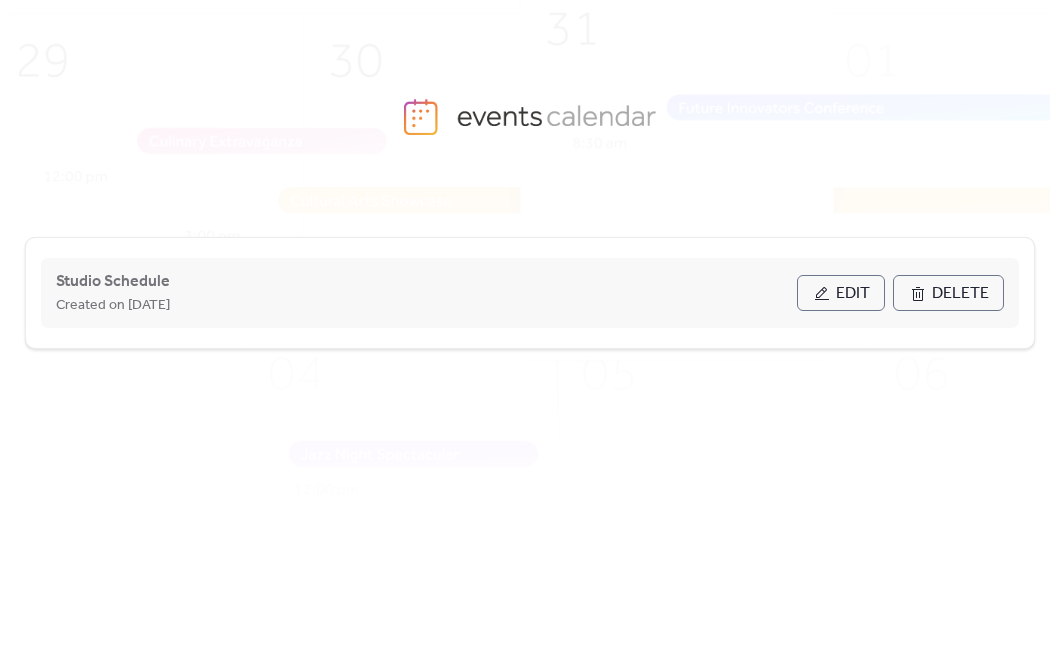 click on "Edit" at bounding box center [841, 293] 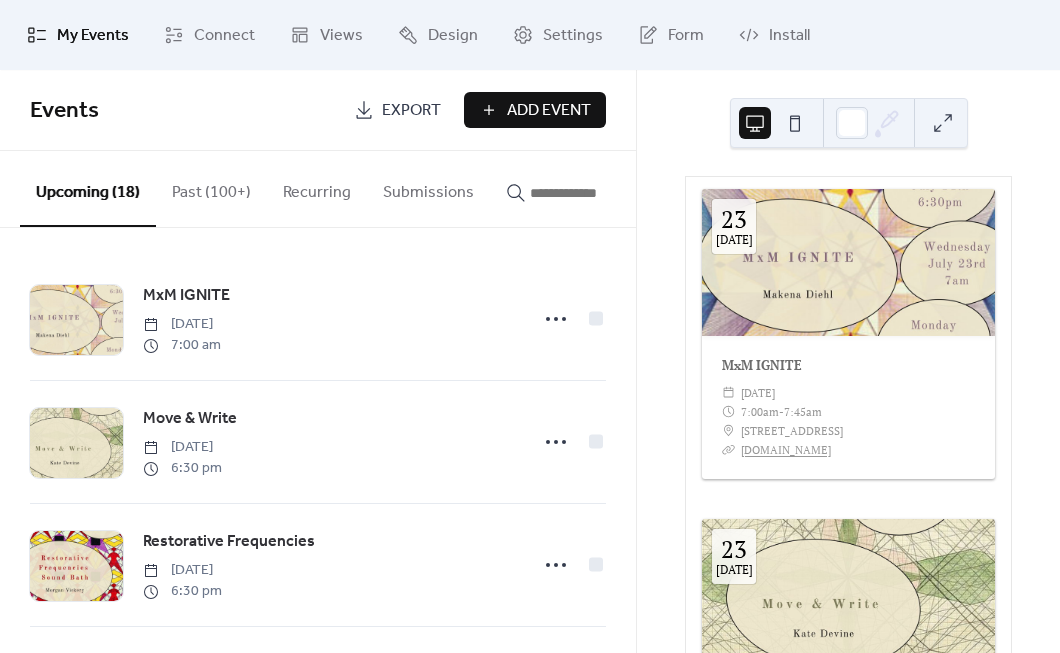 click 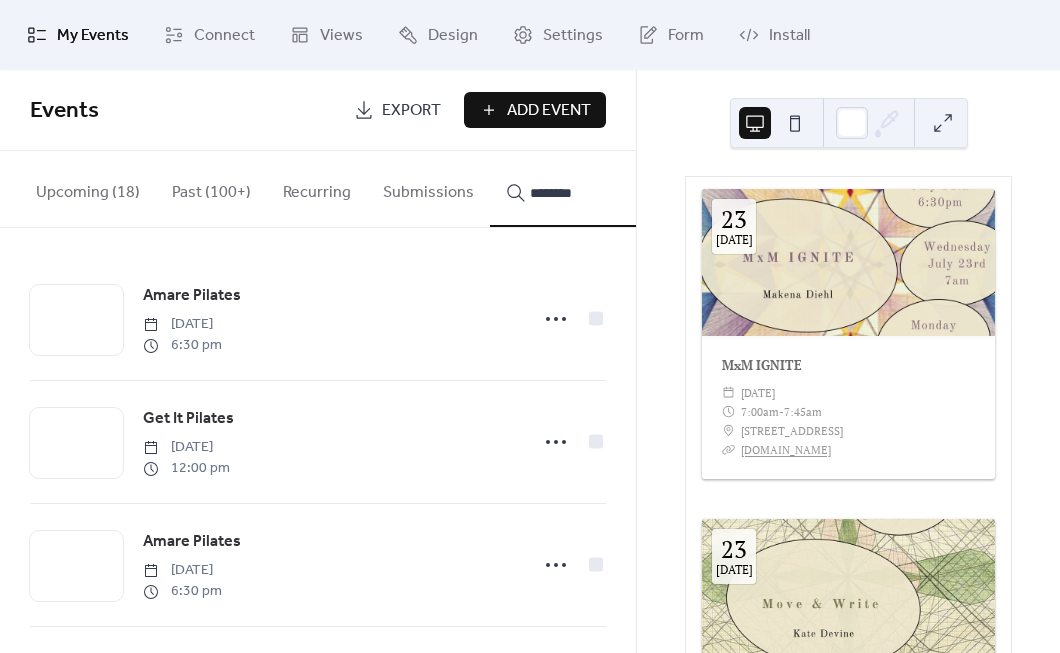 click on "*******" at bounding box center (578, 189) 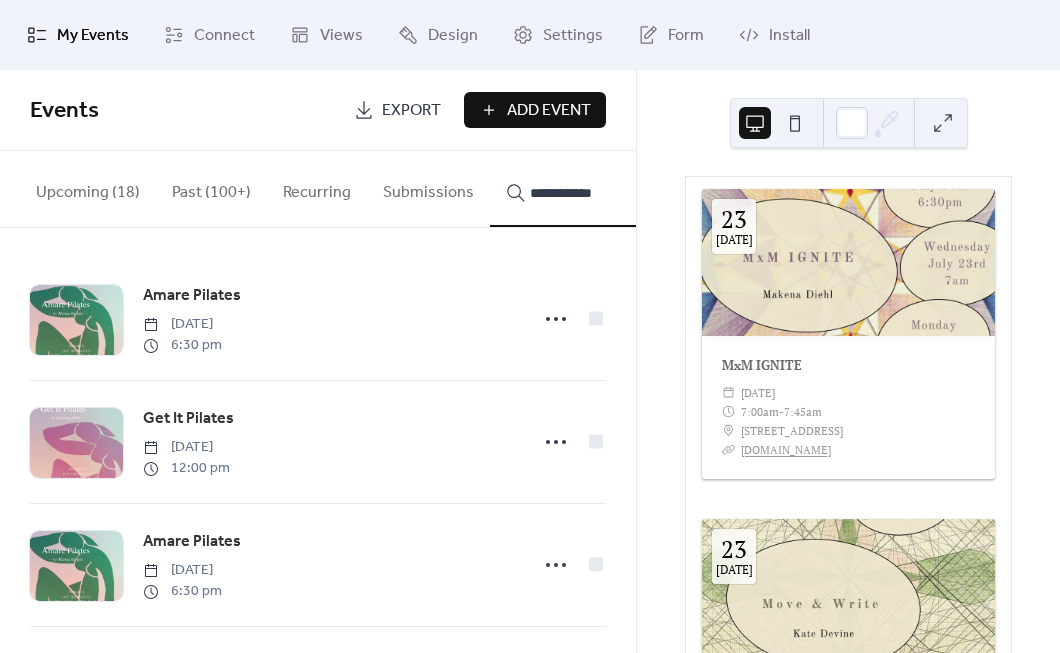 click on "**********" at bounding box center [578, 189] 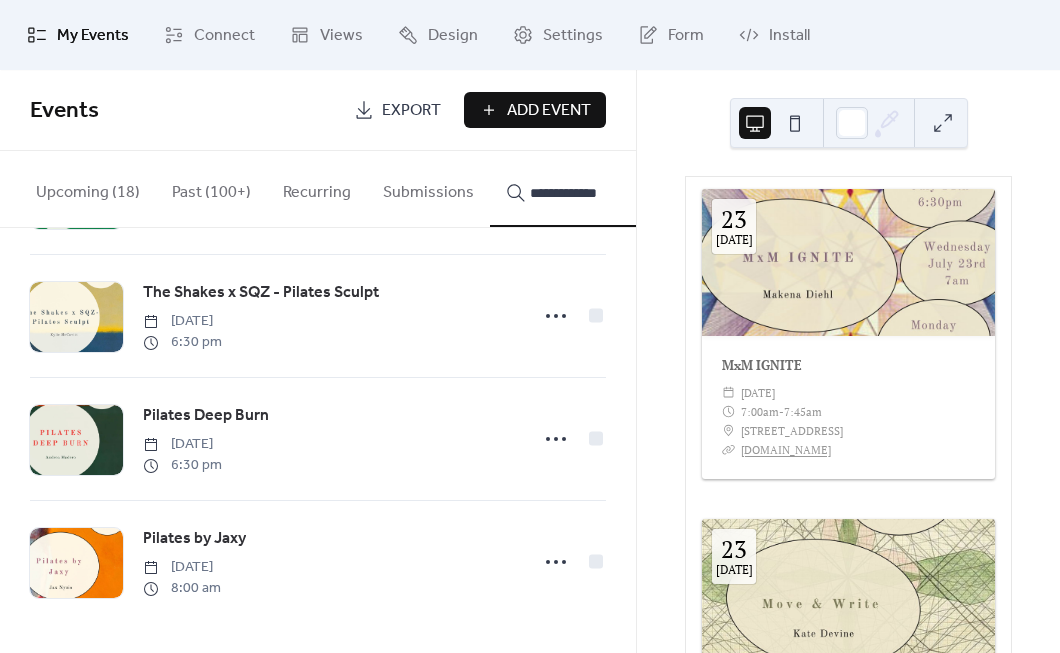 scroll, scrollTop: 3456, scrollLeft: 0, axis: vertical 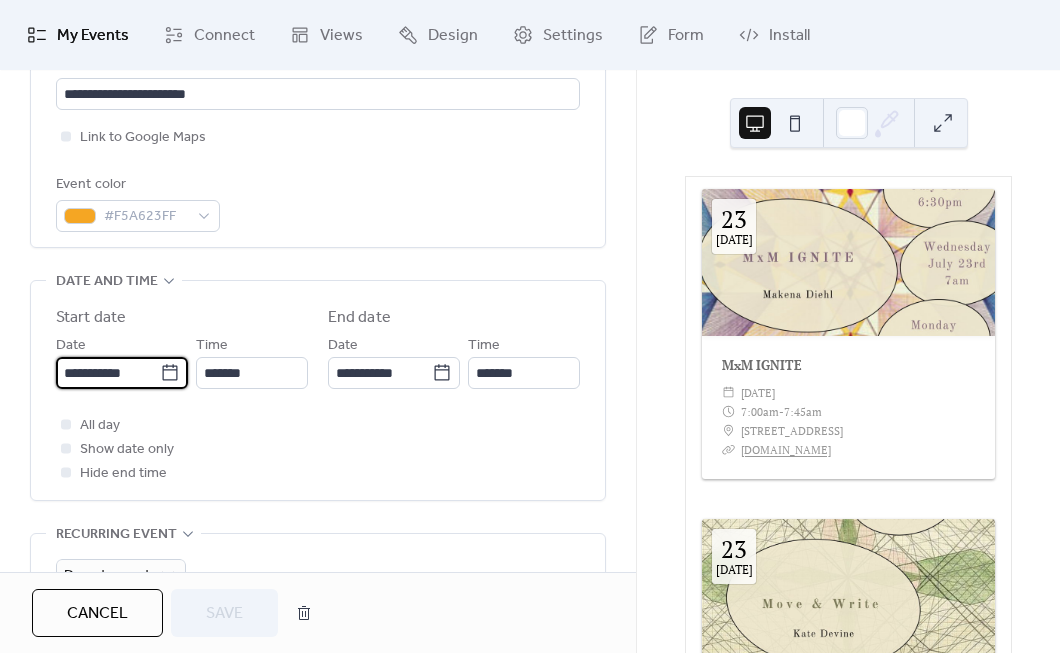 click on "**********" at bounding box center [108, 373] 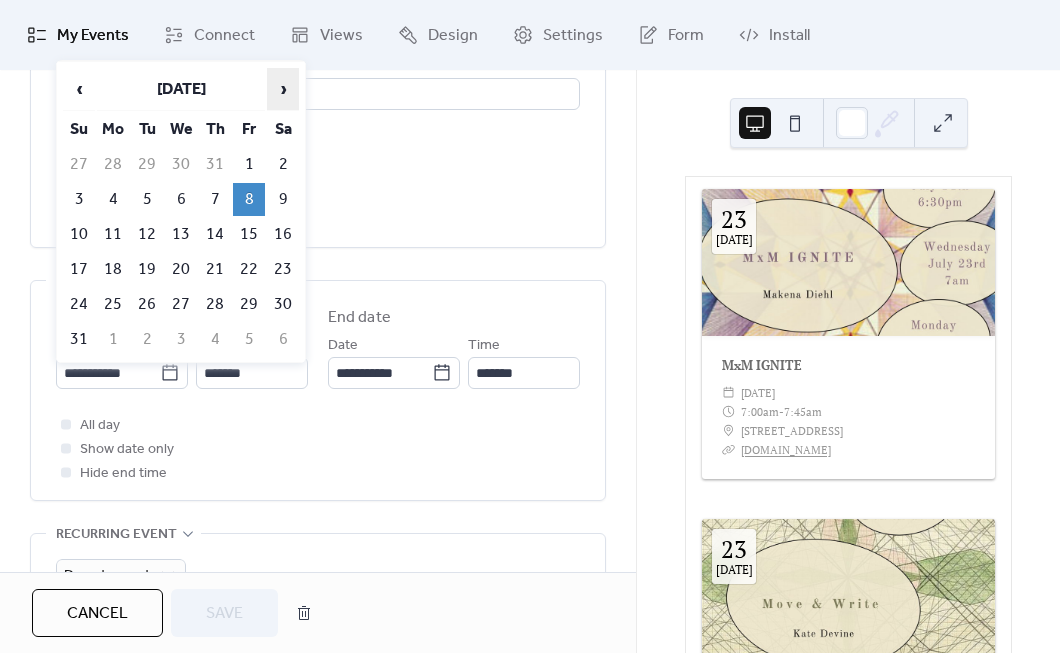 click on "›" at bounding box center (283, 89) 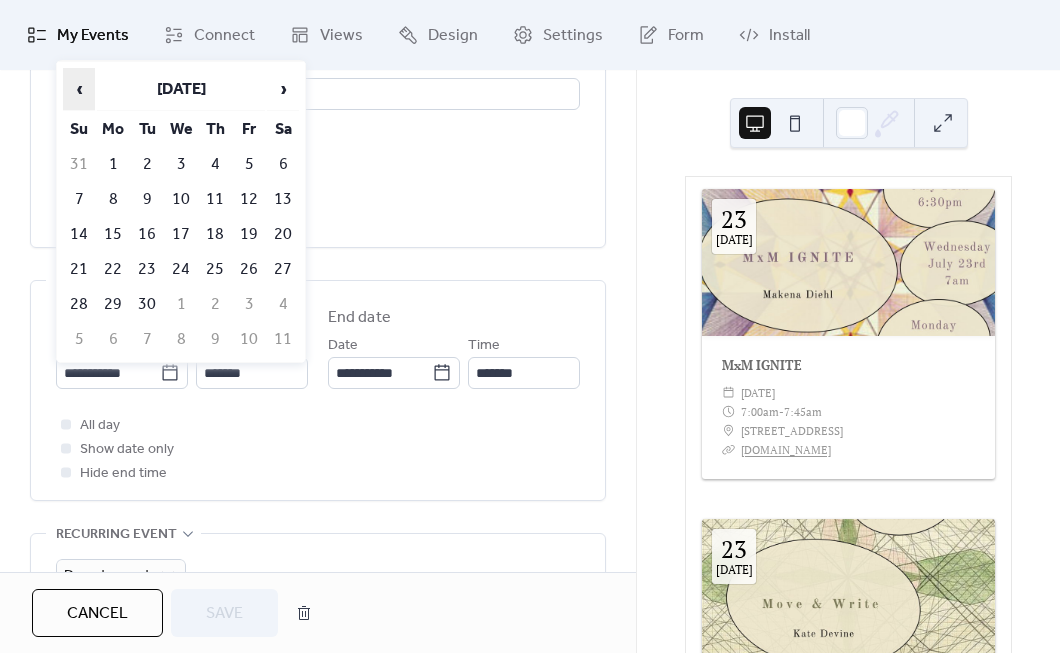 click on "‹" at bounding box center (79, 89) 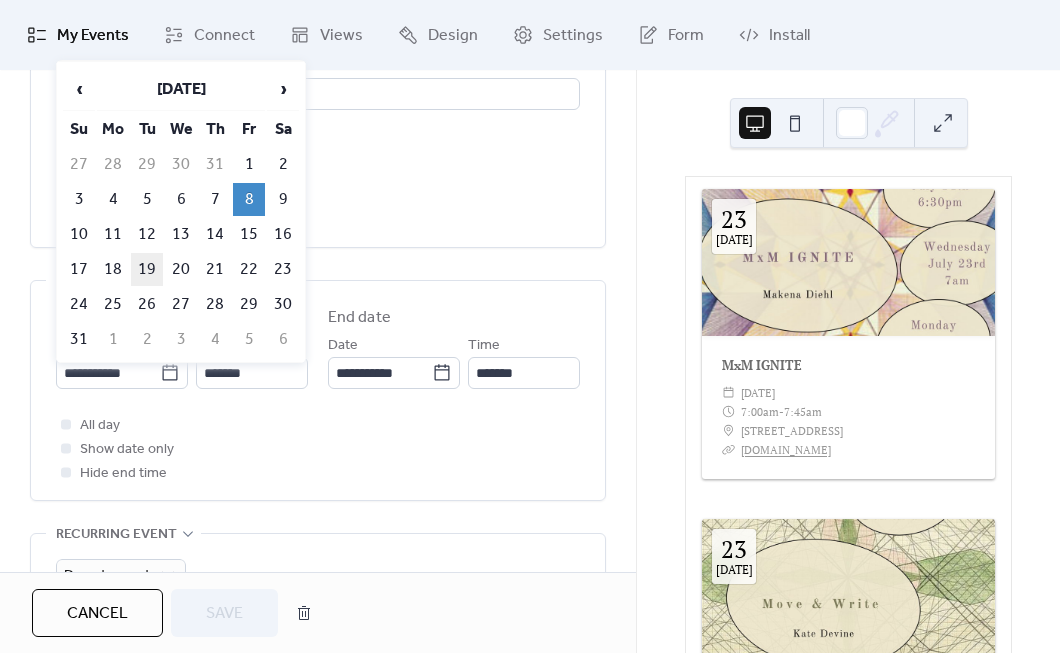 click on "19" at bounding box center [147, 269] 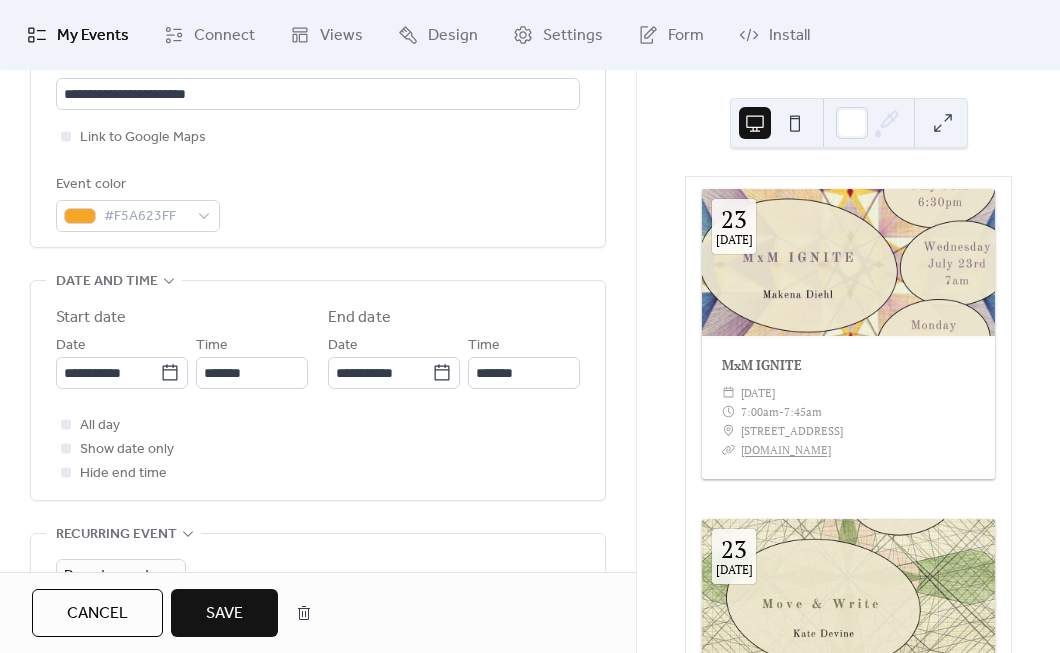 click on "Save" at bounding box center [224, 613] 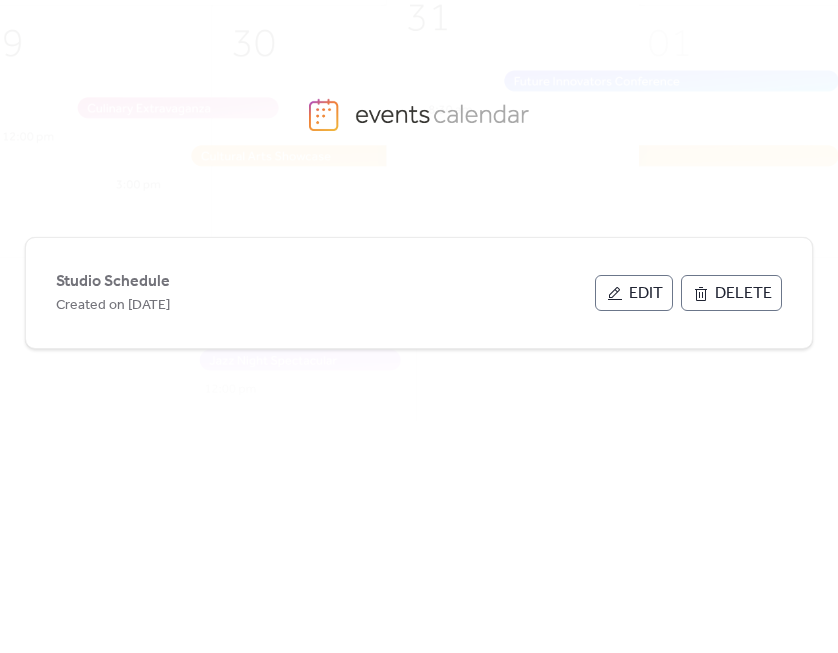 scroll, scrollTop: 0, scrollLeft: 0, axis: both 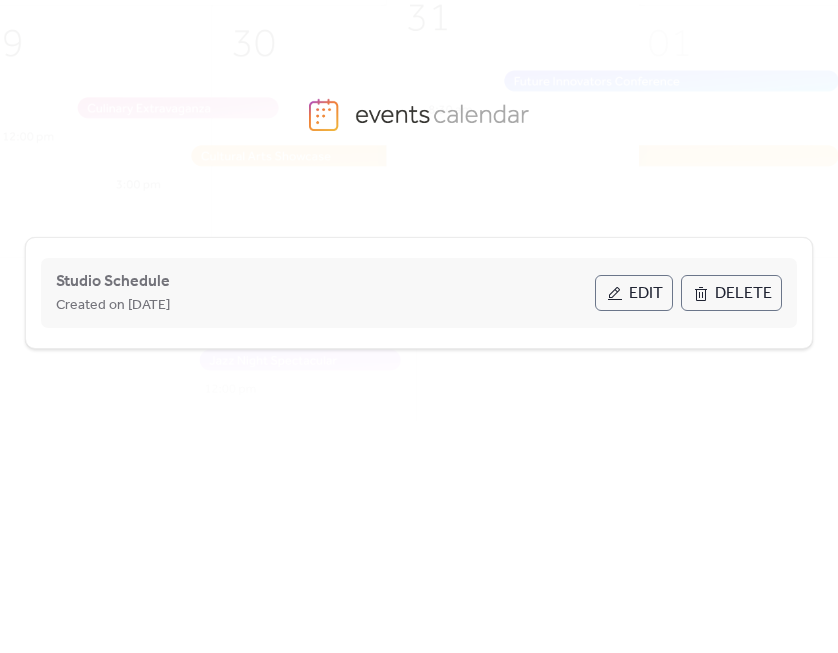 click on "Edit" at bounding box center (646, 294) 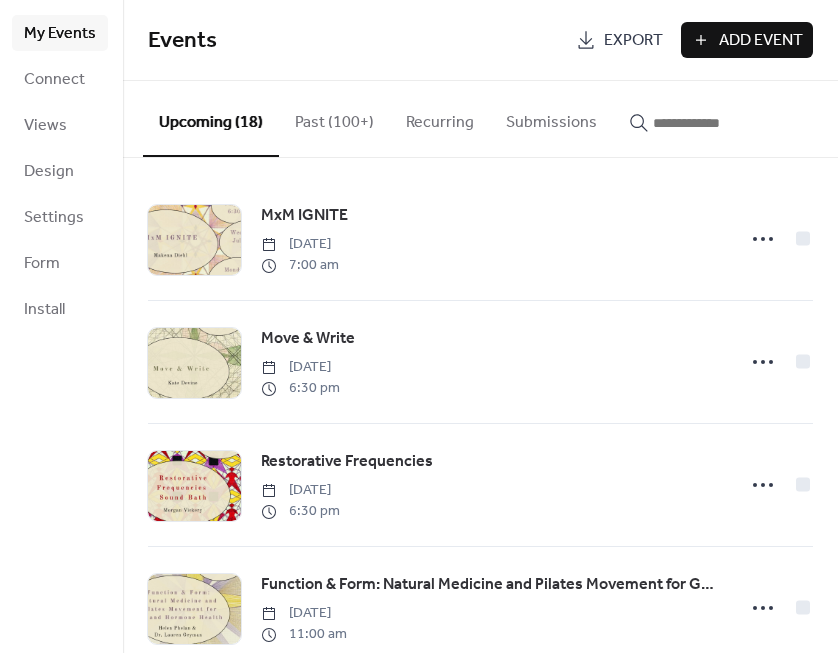 click at bounding box center [701, 118] 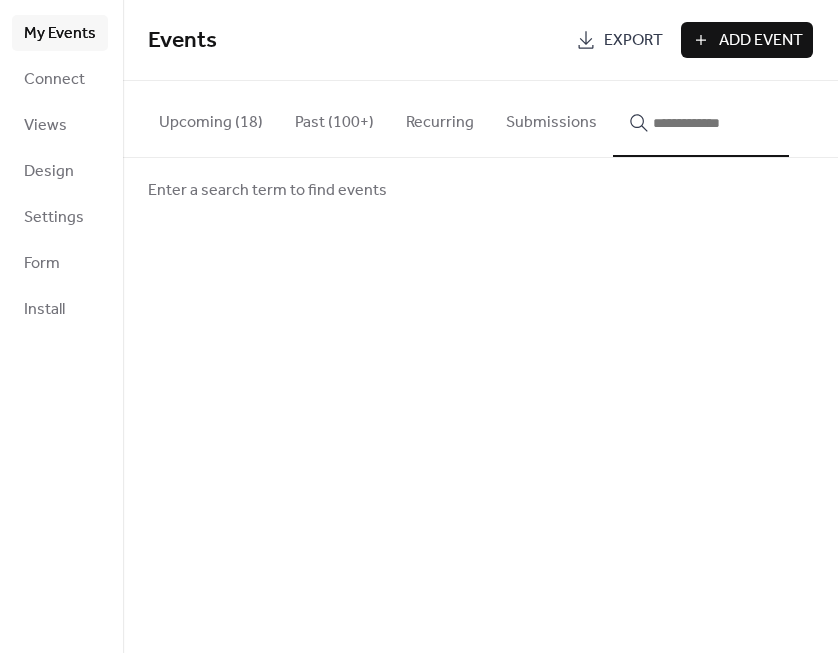click at bounding box center [713, 123] 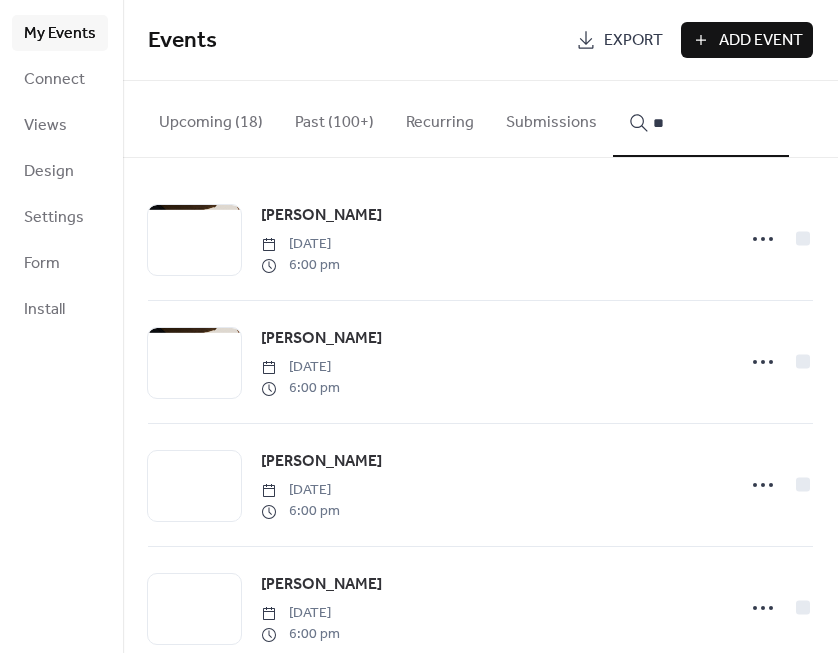 type on "*" 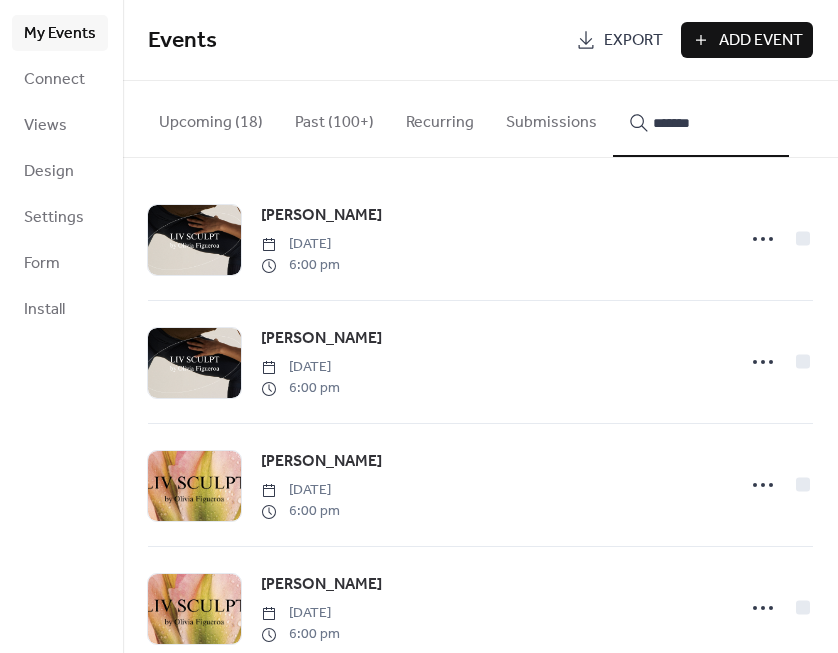 click on "******" at bounding box center [701, 119] 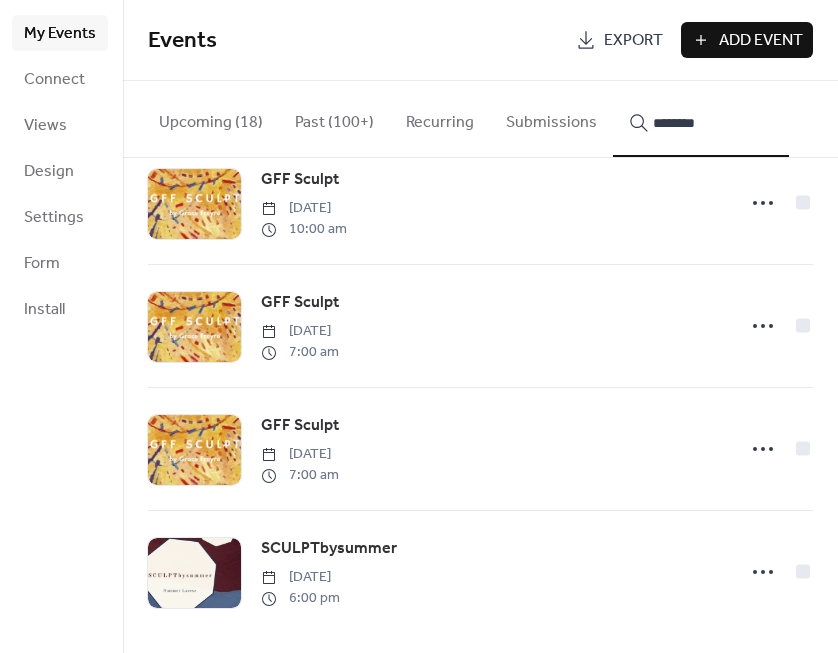 scroll, scrollTop: 7665, scrollLeft: 0, axis: vertical 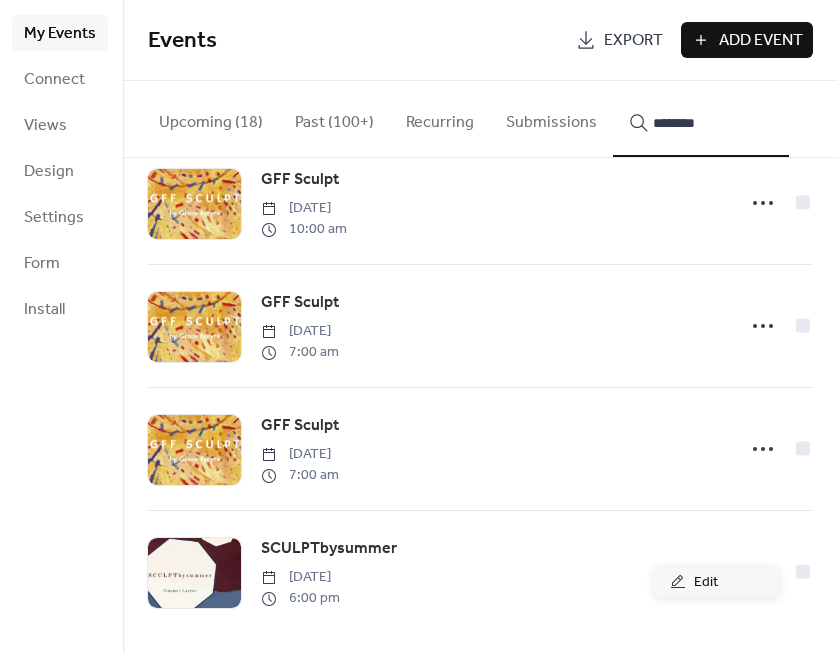 click at bounding box center (763, 449) 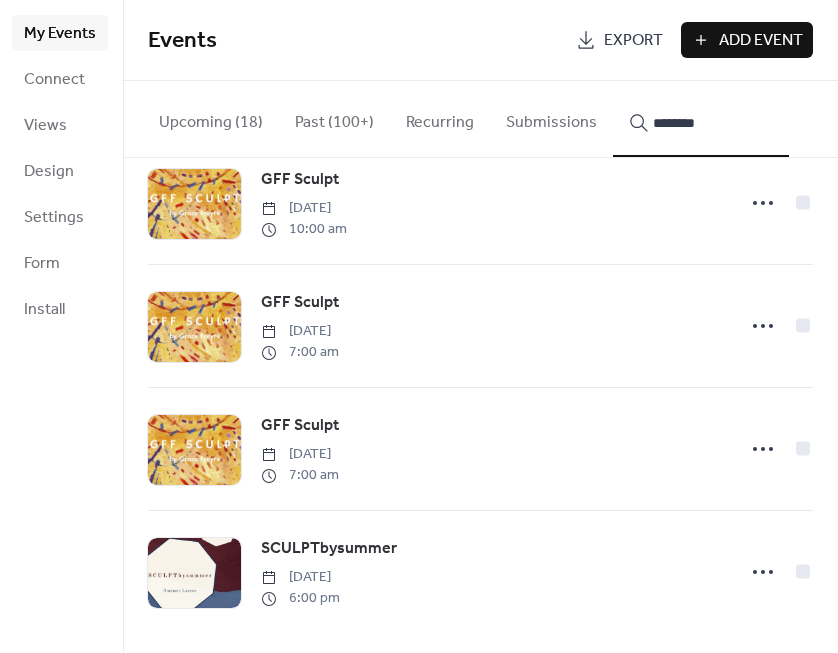 click on "SCULPTbysummer Wednesday, June 25, 2025 6:00 pm" at bounding box center [492, 572] 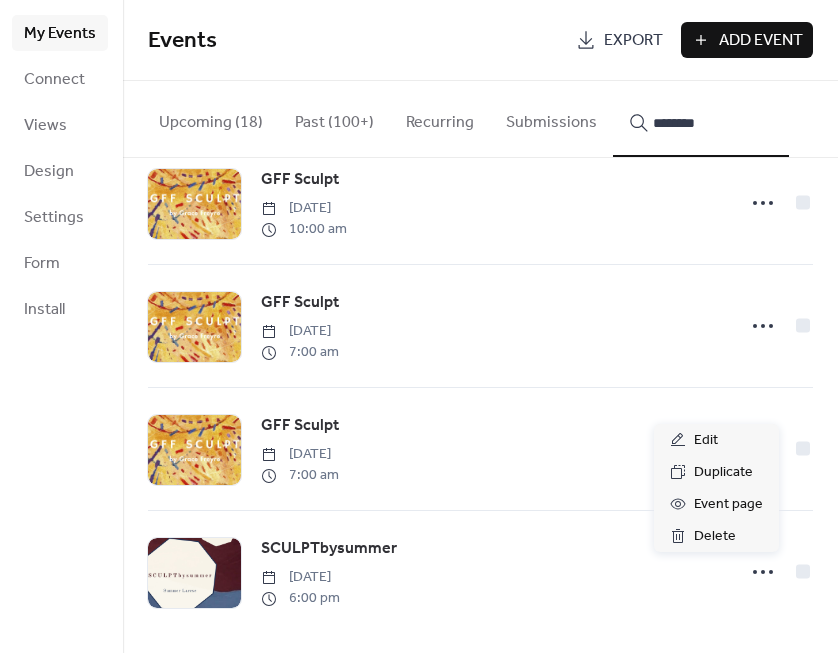 click at bounding box center [763, 572] 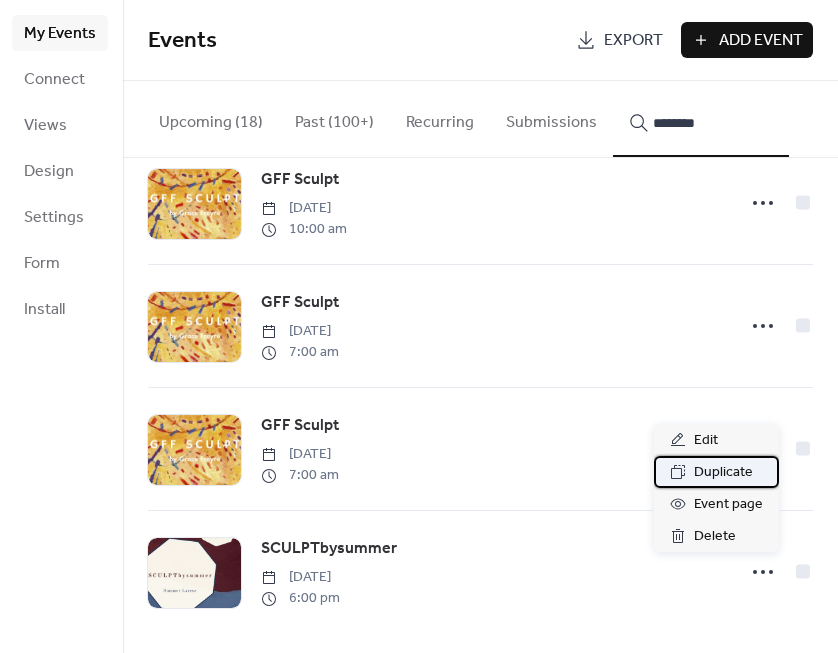 click on "Duplicate" at bounding box center (723, 473) 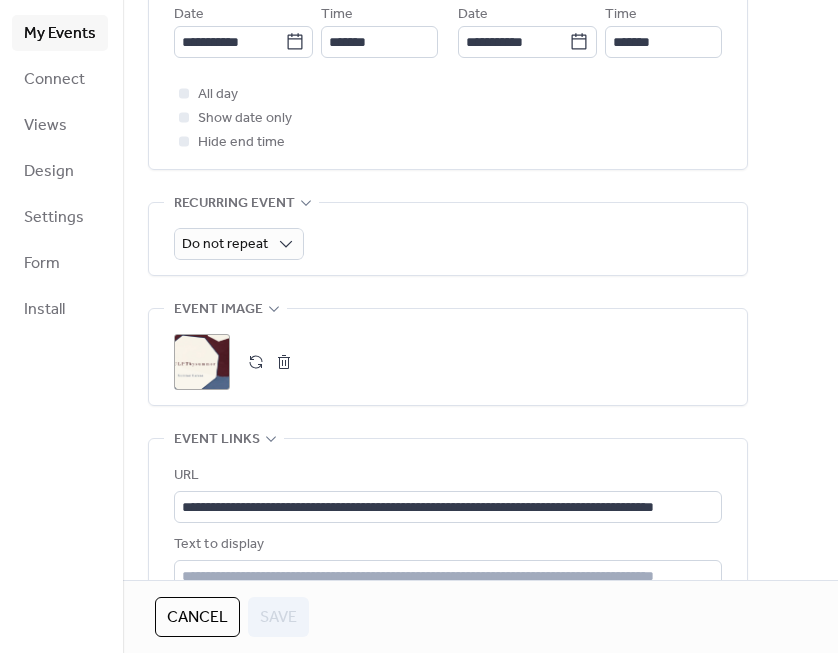 scroll, scrollTop: 727, scrollLeft: 0, axis: vertical 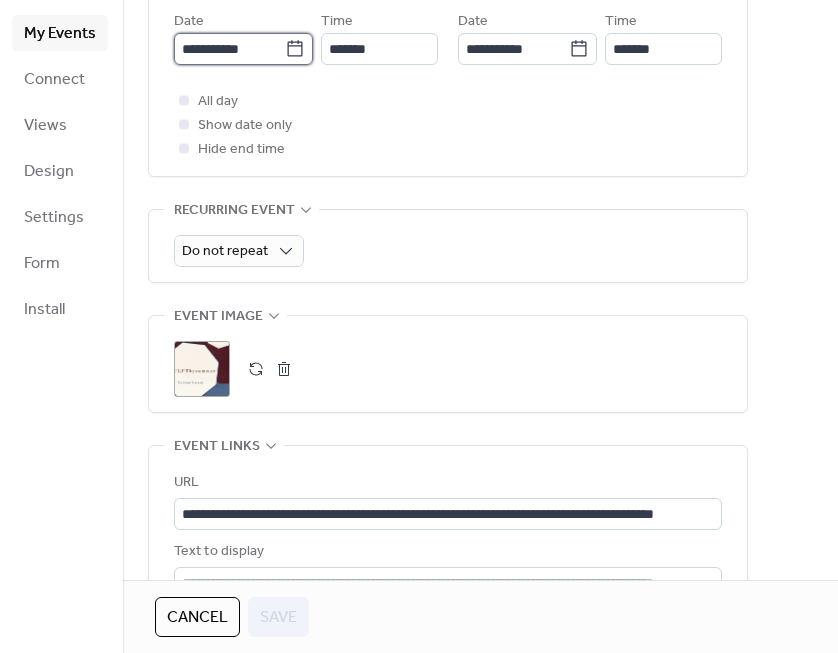 click on "**********" at bounding box center (229, 49) 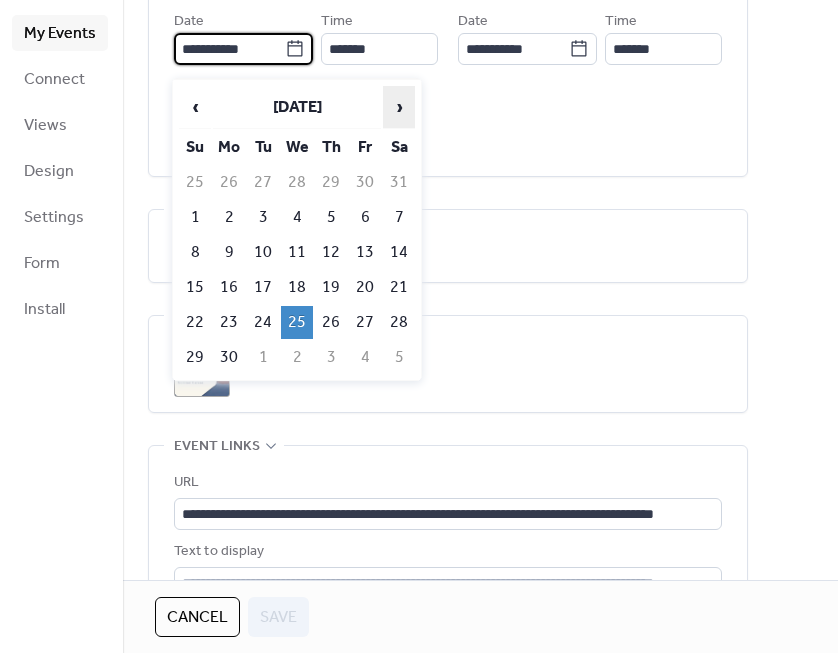 click on "›" at bounding box center (399, 107) 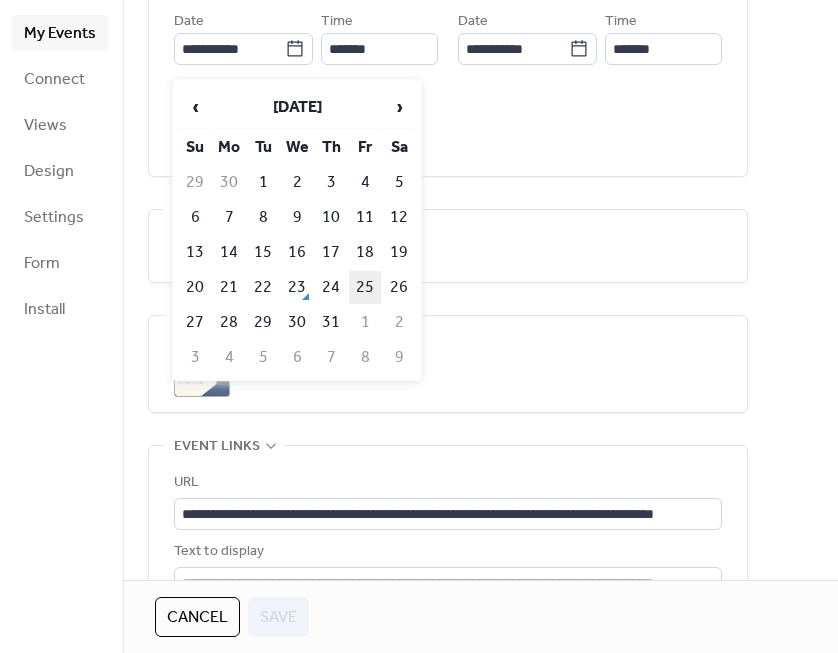 click on "25" at bounding box center (365, 287) 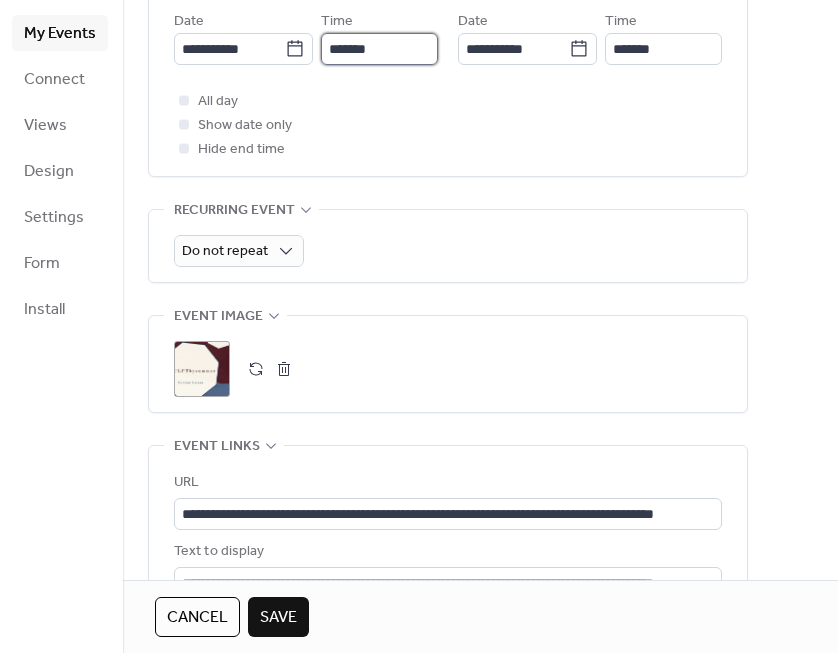 click on "*******" at bounding box center [379, 49] 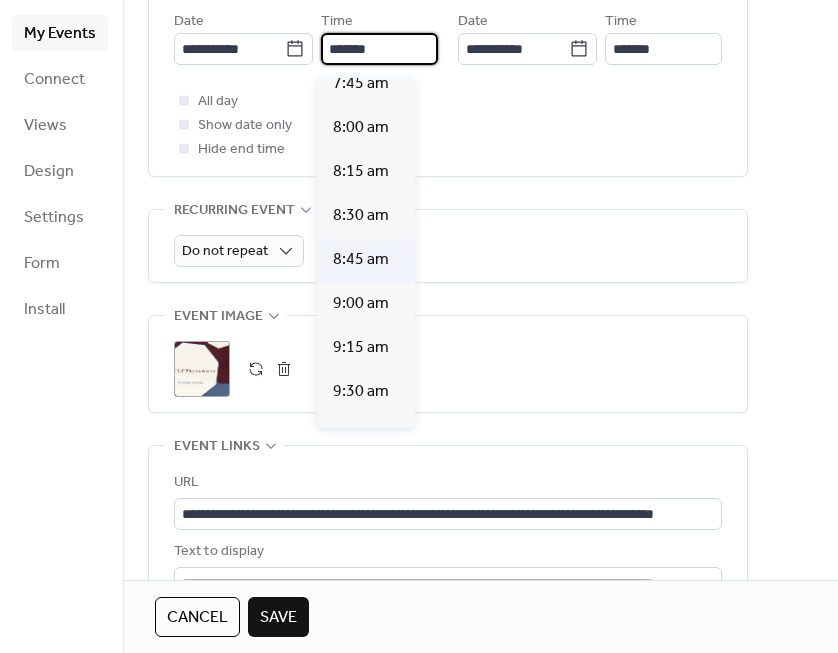 scroll, scrollTop: 1370, scrollLeft: 0, axis: vertical 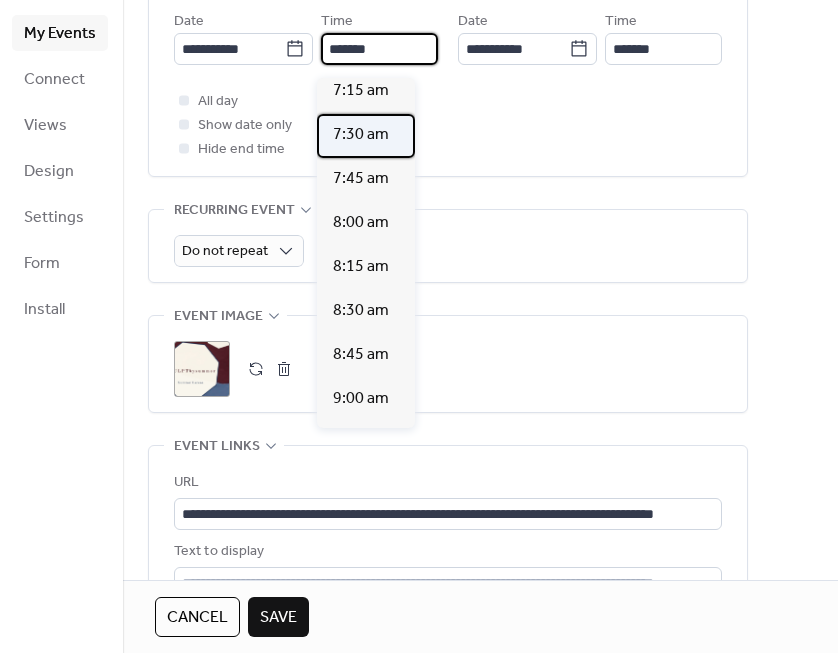 click on "7:30 am" at bounding box center [361, 135] 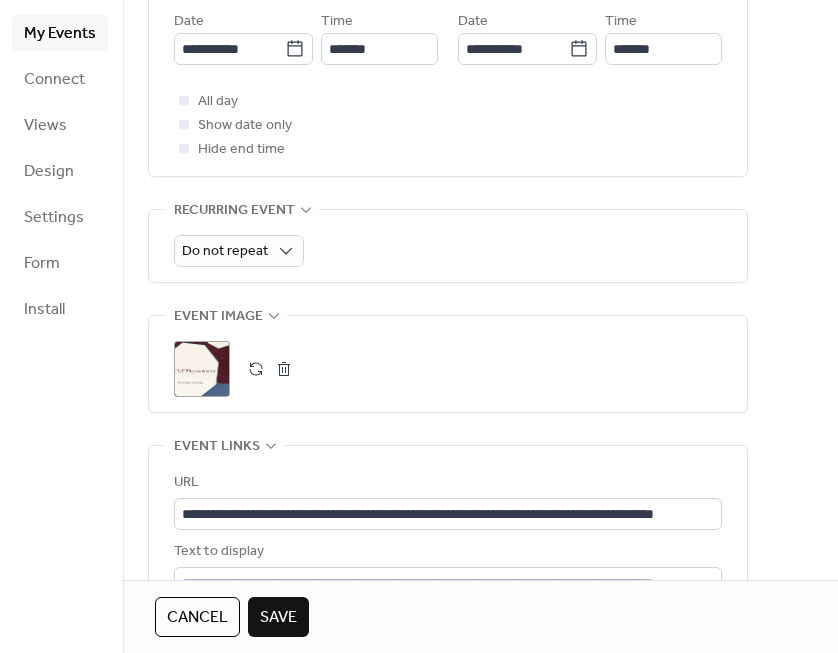 scroll, scrollTop: 780, scrollLeft: 0, axis: vertical 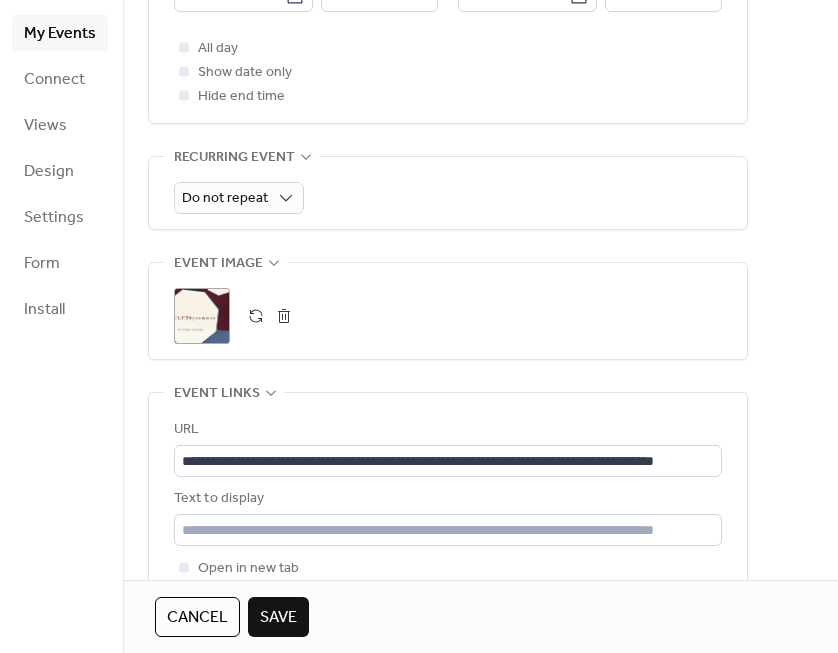 click at bounding box center [284, 316] 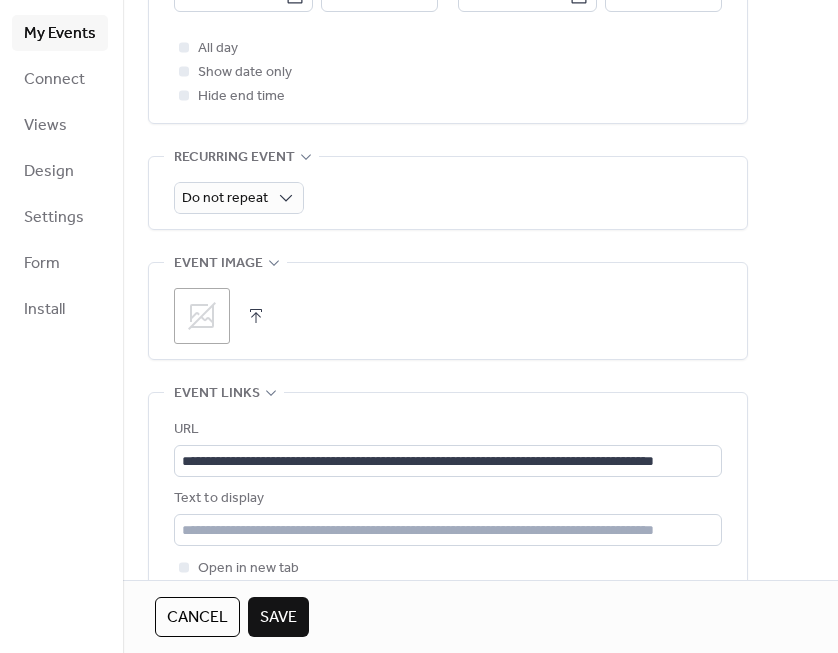 click 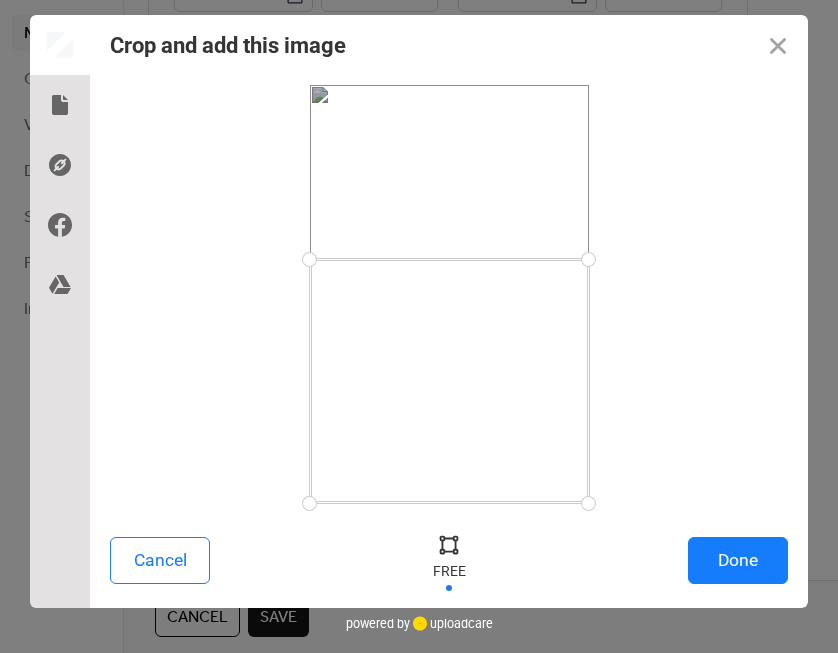drag, startPoint x: 586, startPoint y: 77, endPoint x: 600, endPoint y: 259, distance: 182.53767 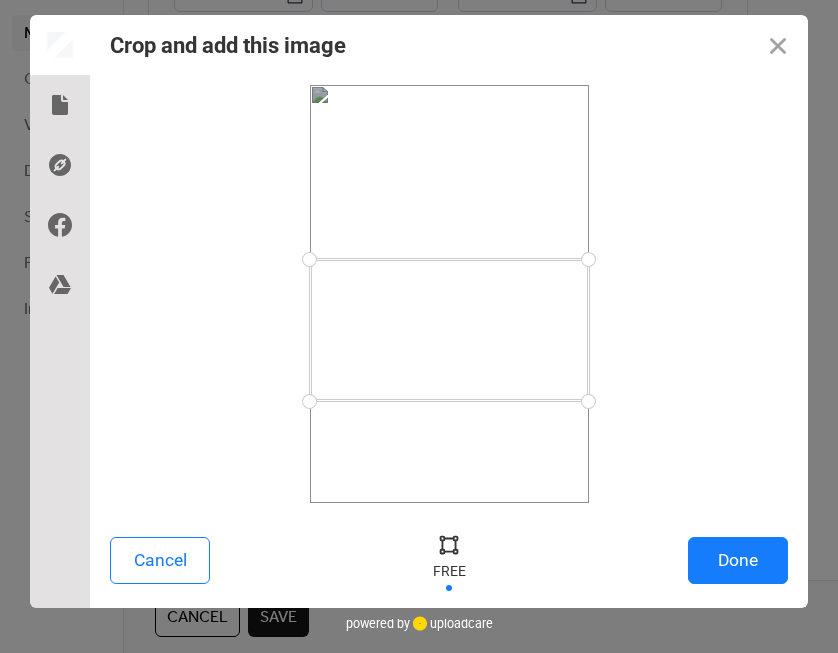 drag, startPoint x: 585, startPoint y: 504, endPoint x: 621, endPoint y: 401, distance: 109.11004 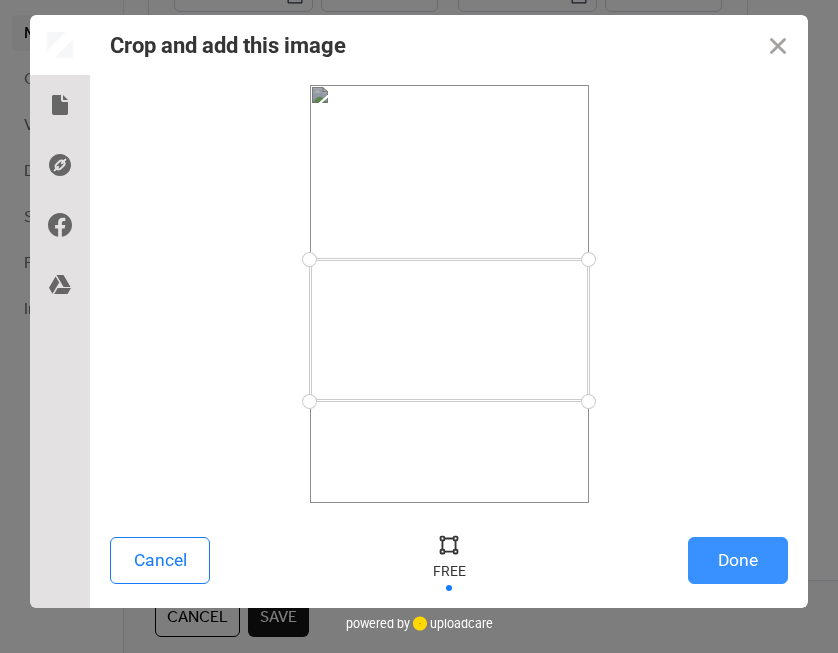 click on "Done" at bounding box center (738, 560) 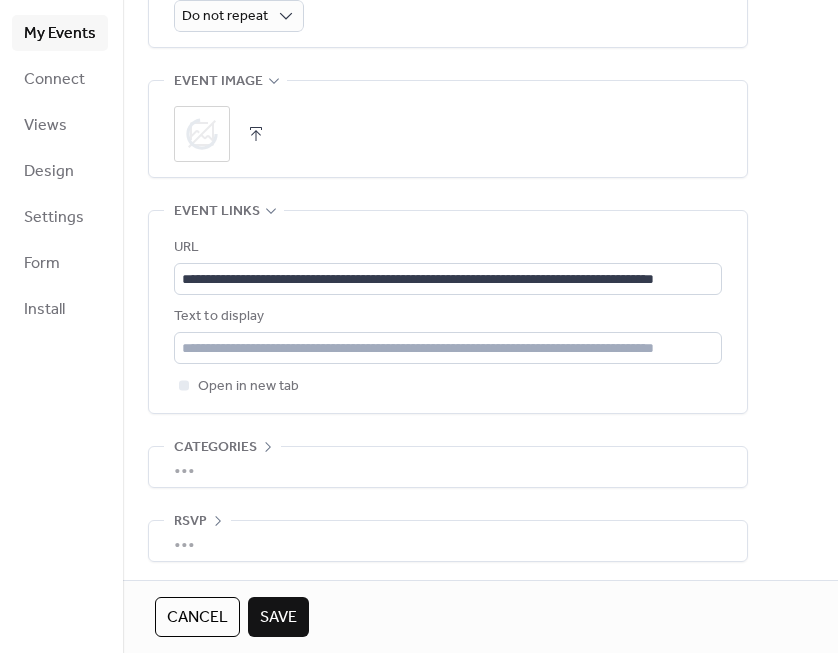 scroll, scrollTop: 963, scrollLeft: 0, axis: vertical 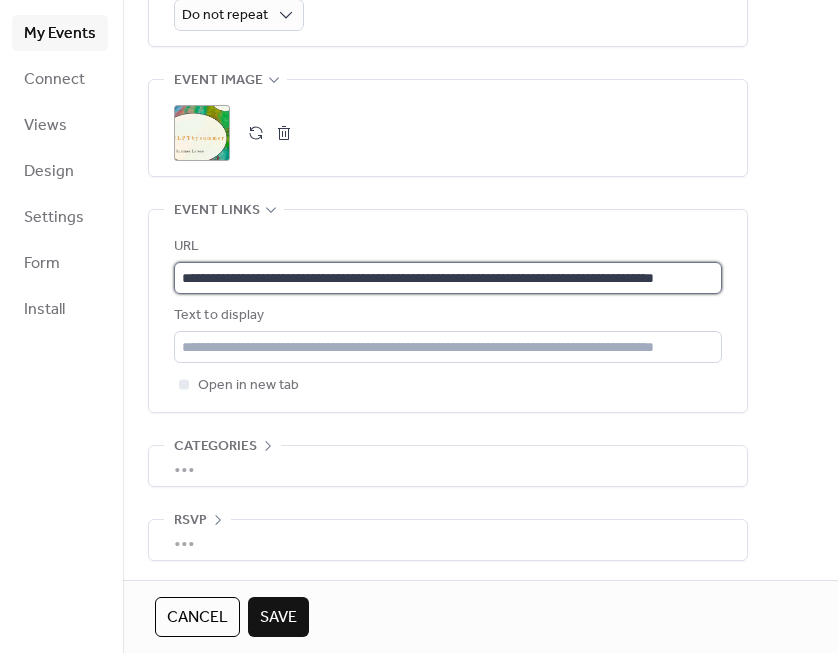 click on "**********" at bounding box center (448, 278) 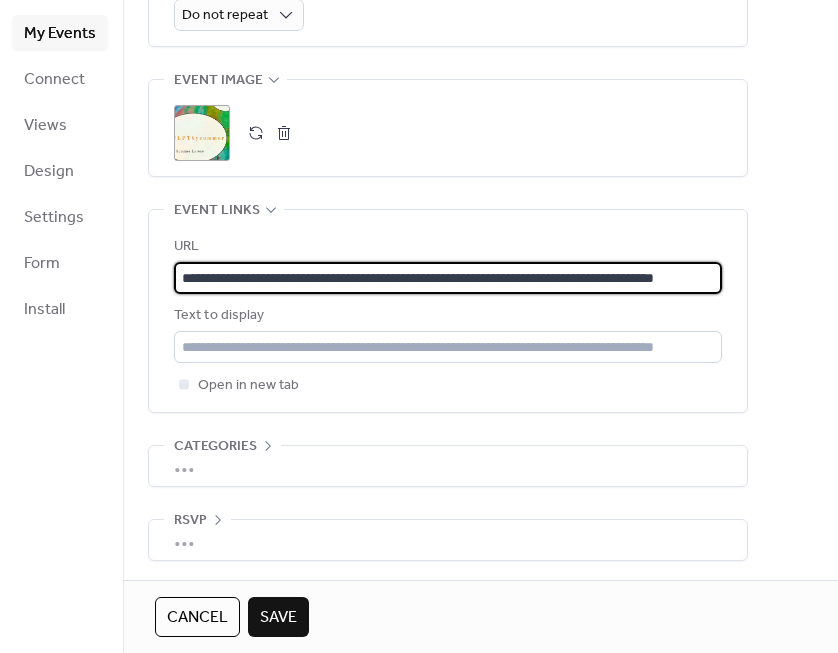 click on "**********" at bounding box center (448, 278) 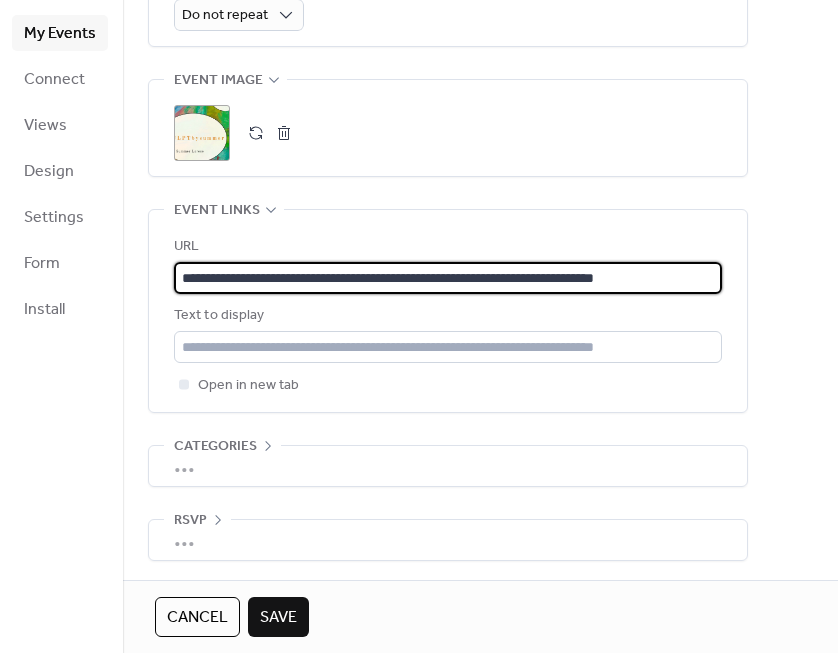 type on "**********" 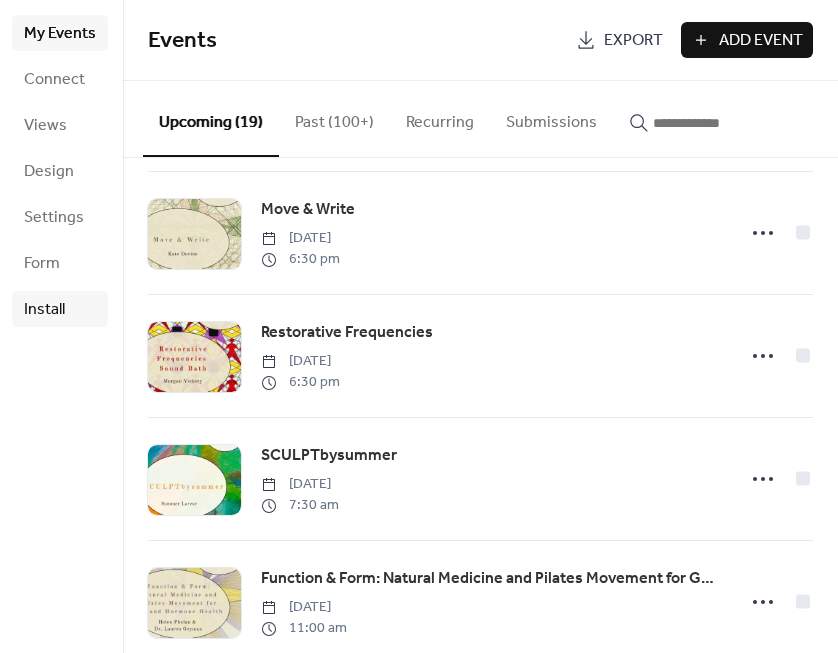 scroll, scrollTop: 131, scrollLeft: 0, axis: vertical 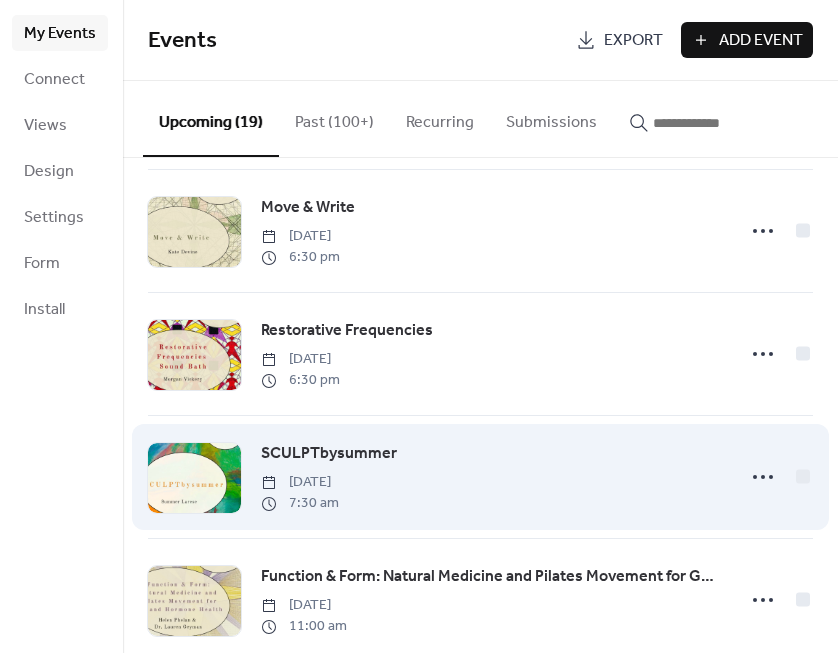 click on "SCULPTbysummer" at bounding box center (329, 454) 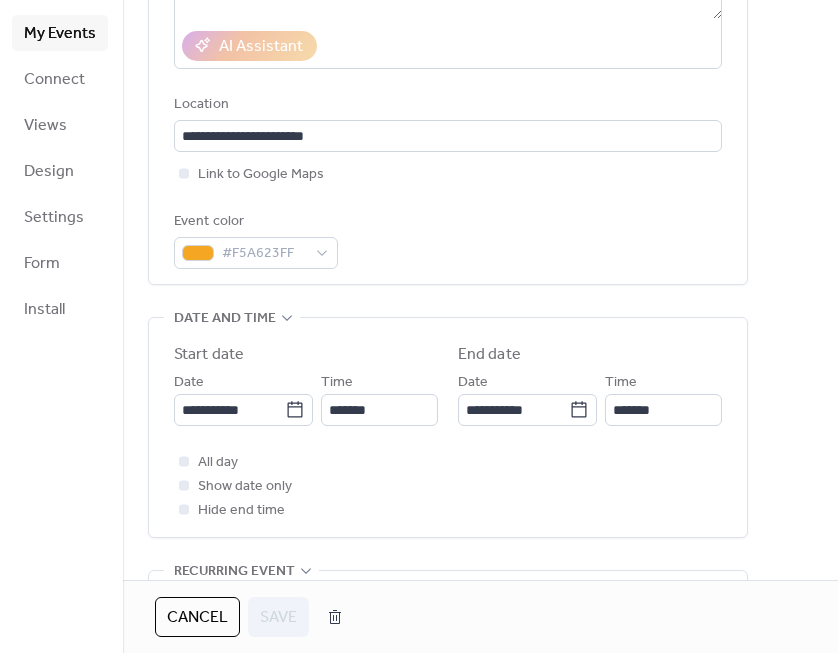 scroll, scrollTop: 400, scrollLeft: 0, axis: vertical 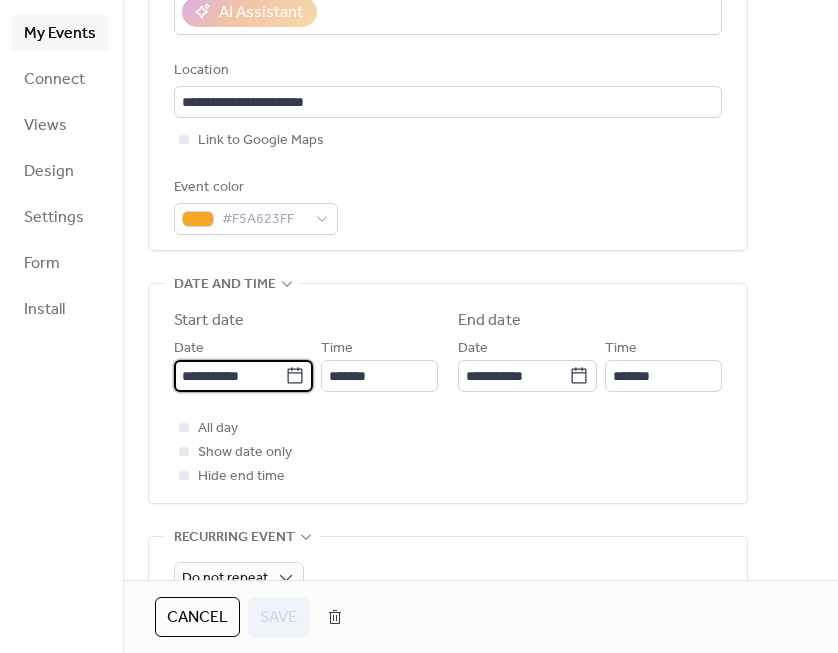 click on "**********" at bounding box center (229, 376) 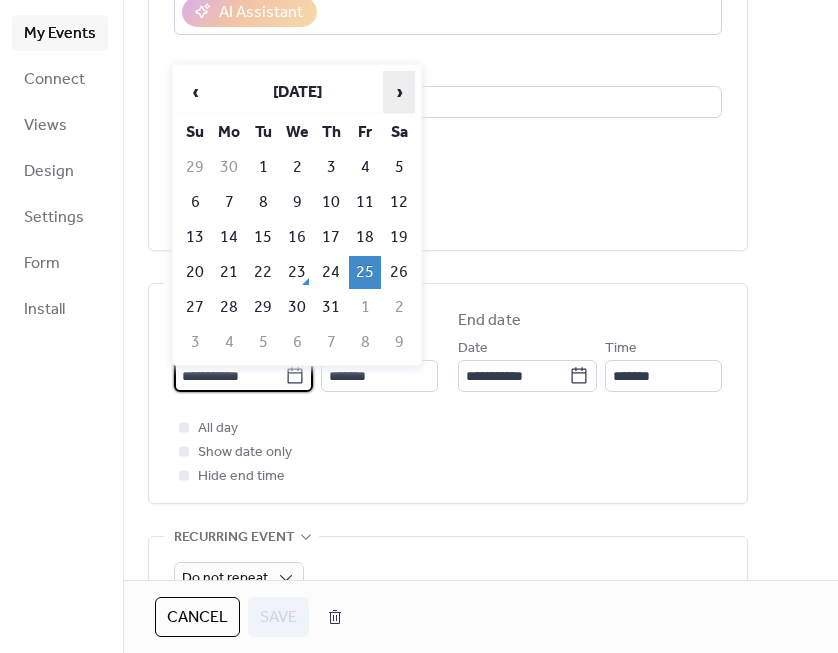 click on "›" at bounding box center [399, 92] 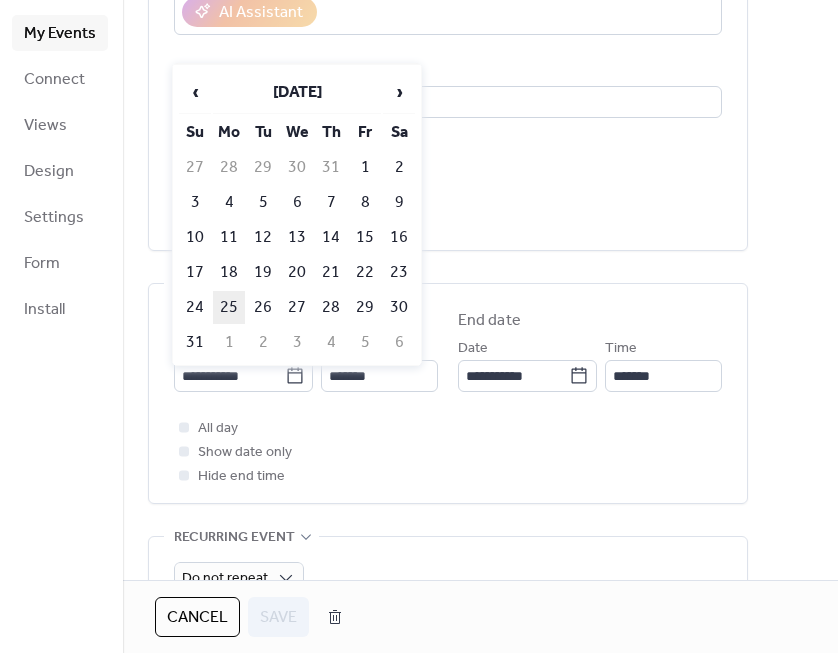 click on "25" at bounding box center (229, 307) 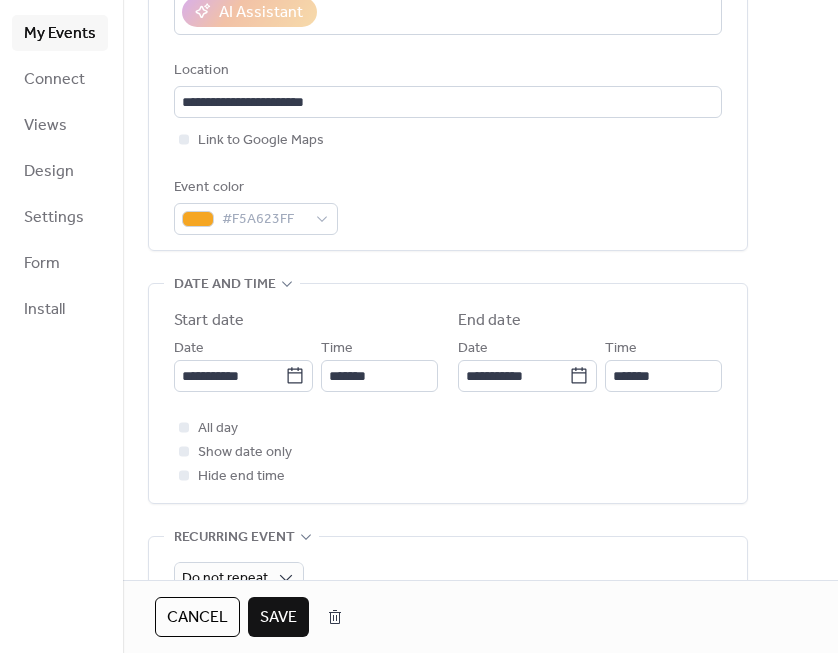 click on "Save" at bounding box center [278, 618] 